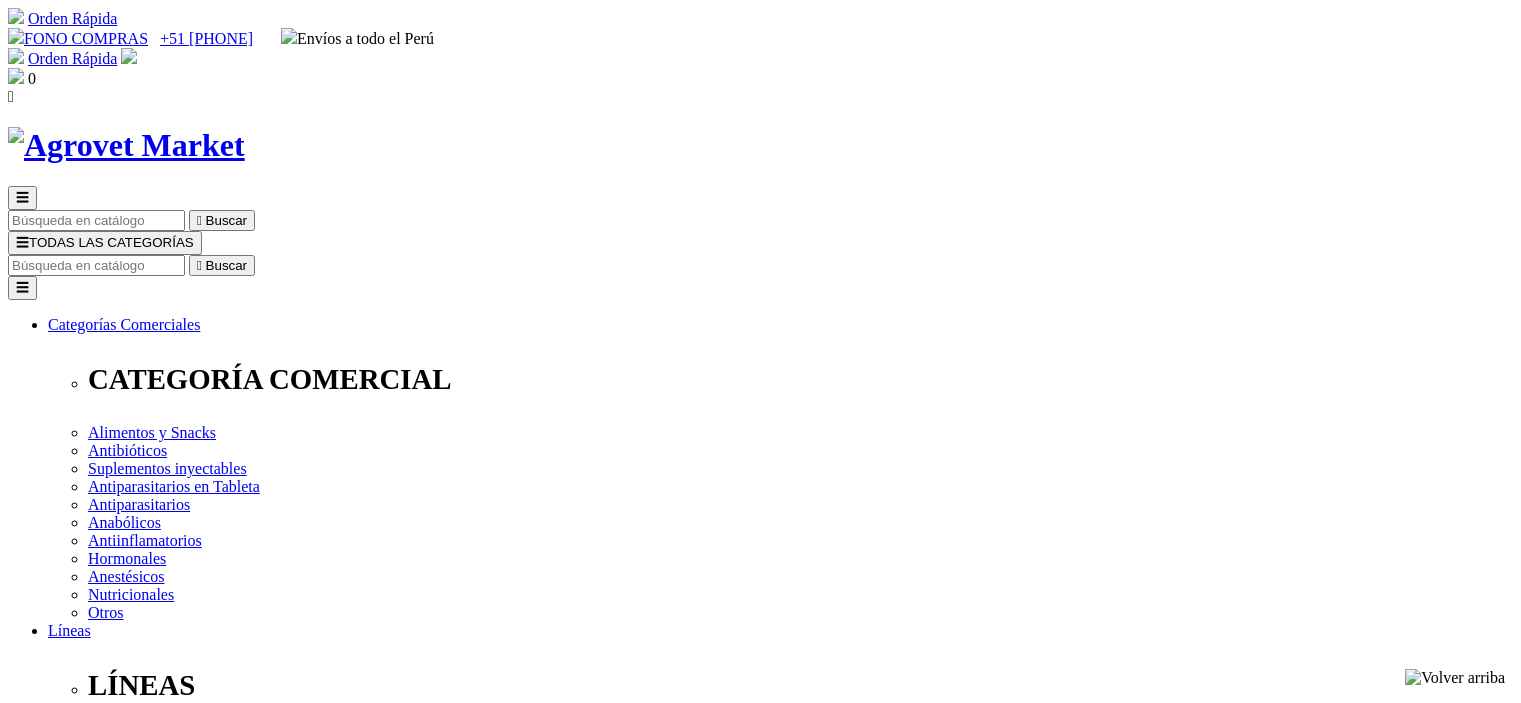 scroll, scrollTop: 0, scrollLeft: 0, axis: both 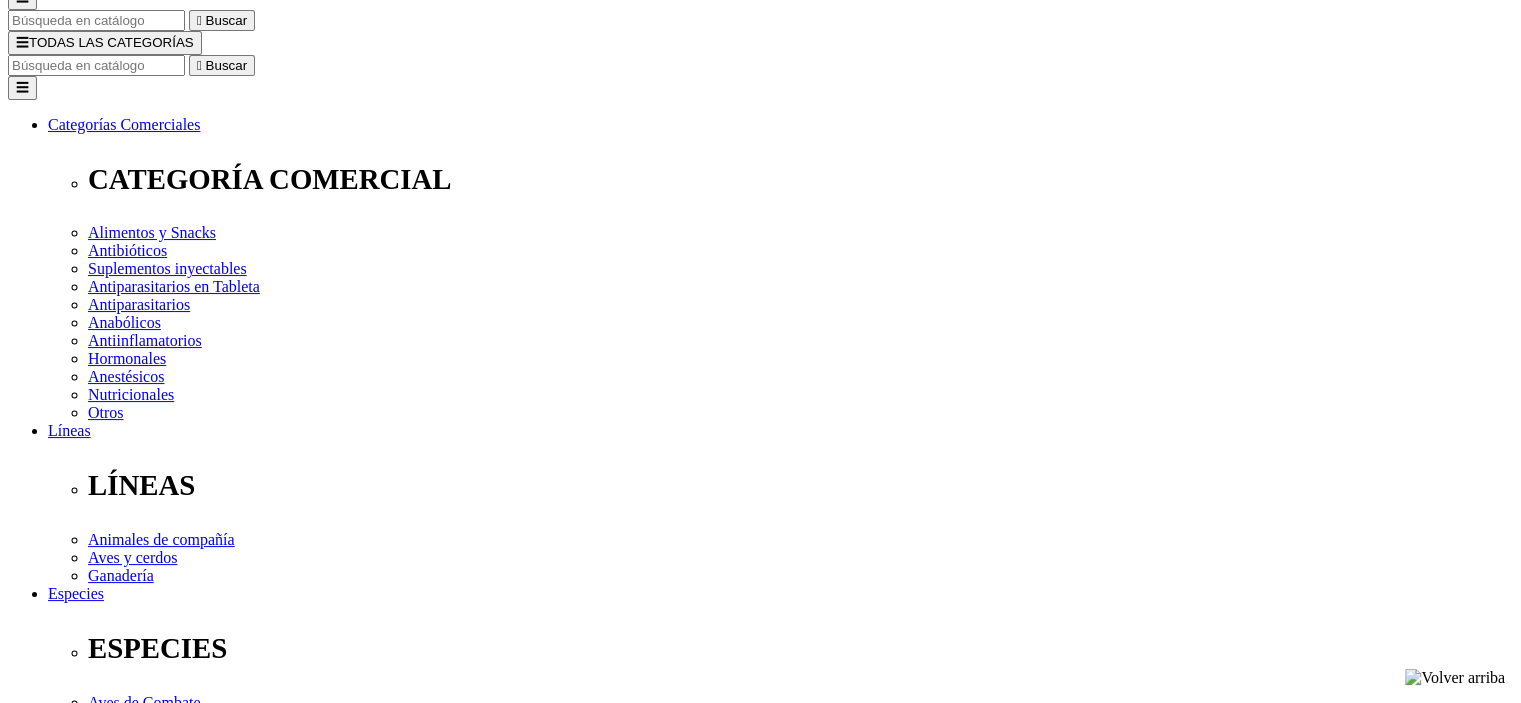 click on "Elige la presentación comercial que deseas
Frasco x 180ml
Frasco x 350ml" at bounding box center [148, 2718] 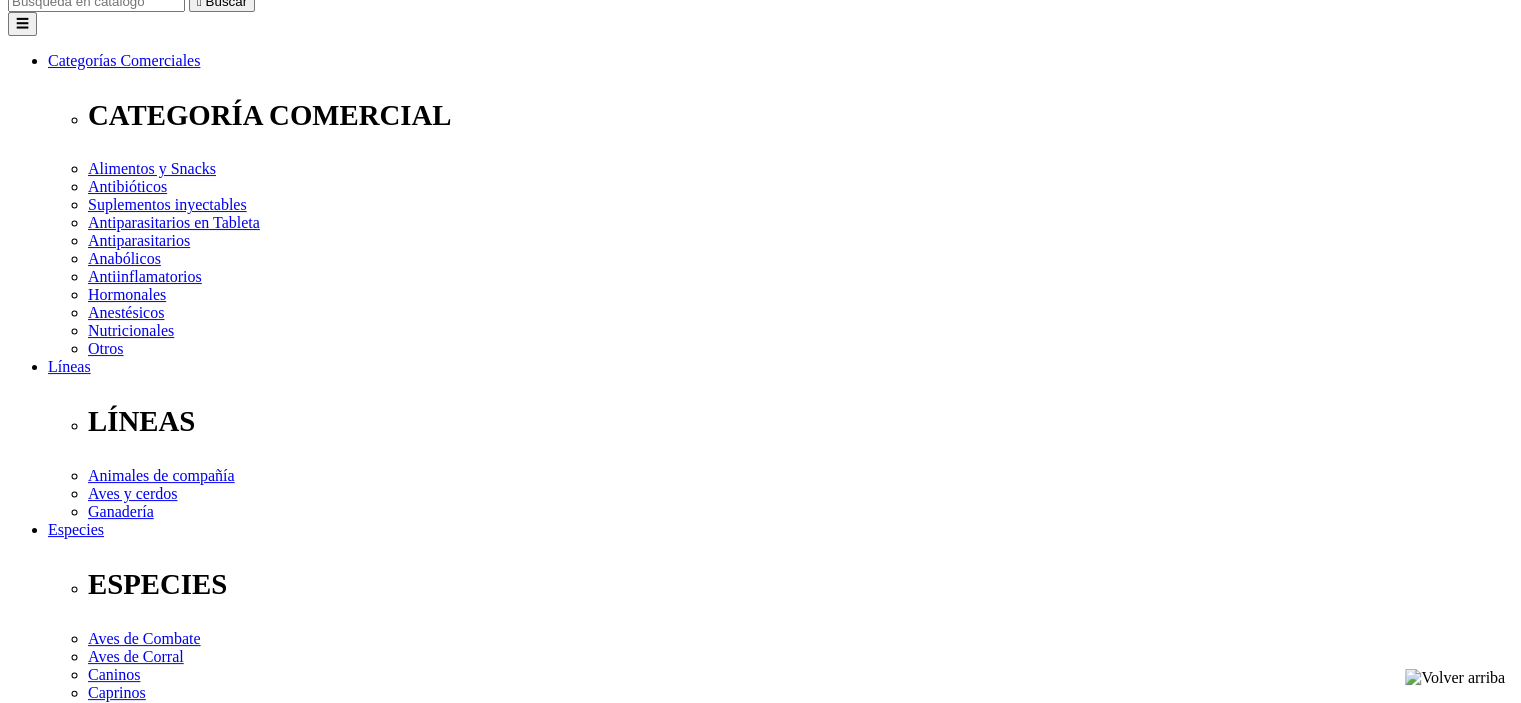 scroll, scrollTop: 300, scrollLeft: 0, axis: vertical 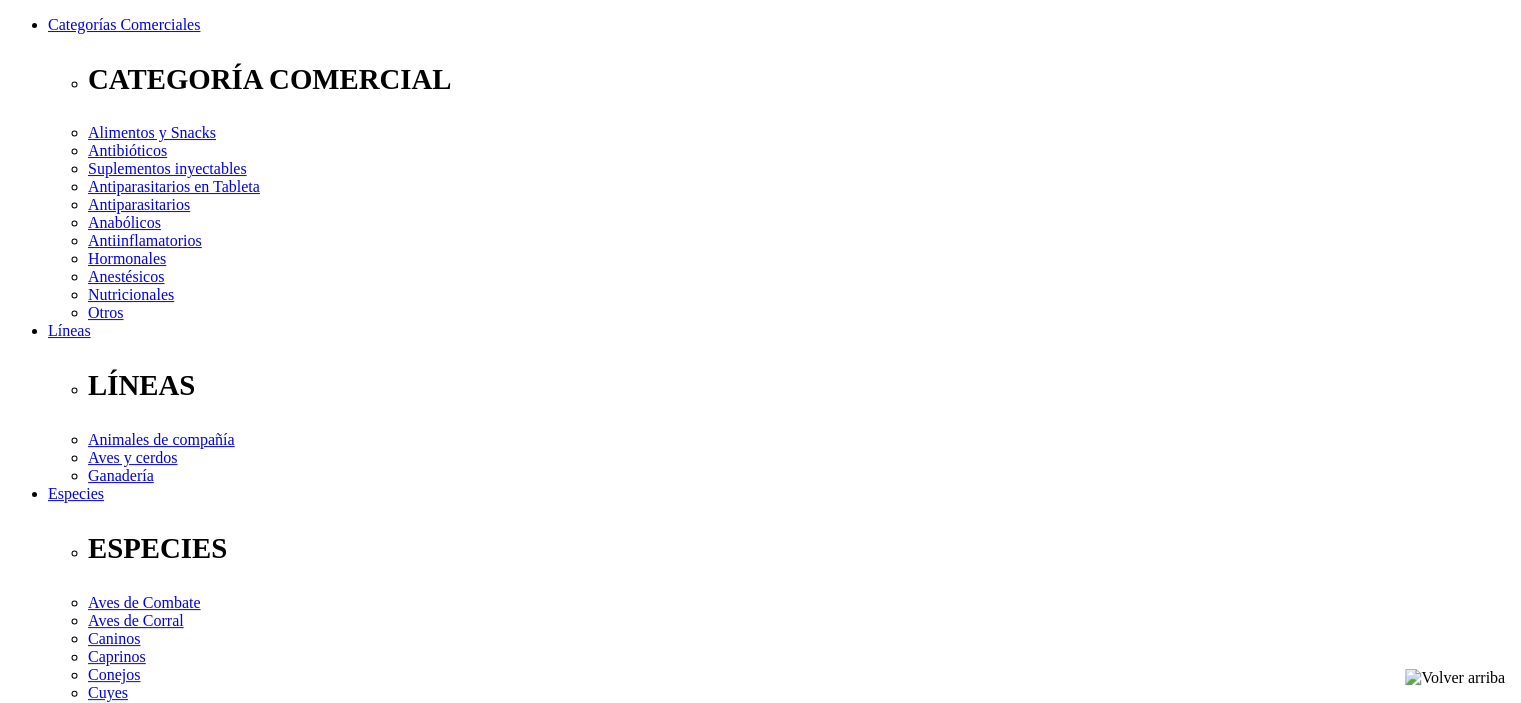 click on "Venta al por menor" at bounding box center [59, 2561] 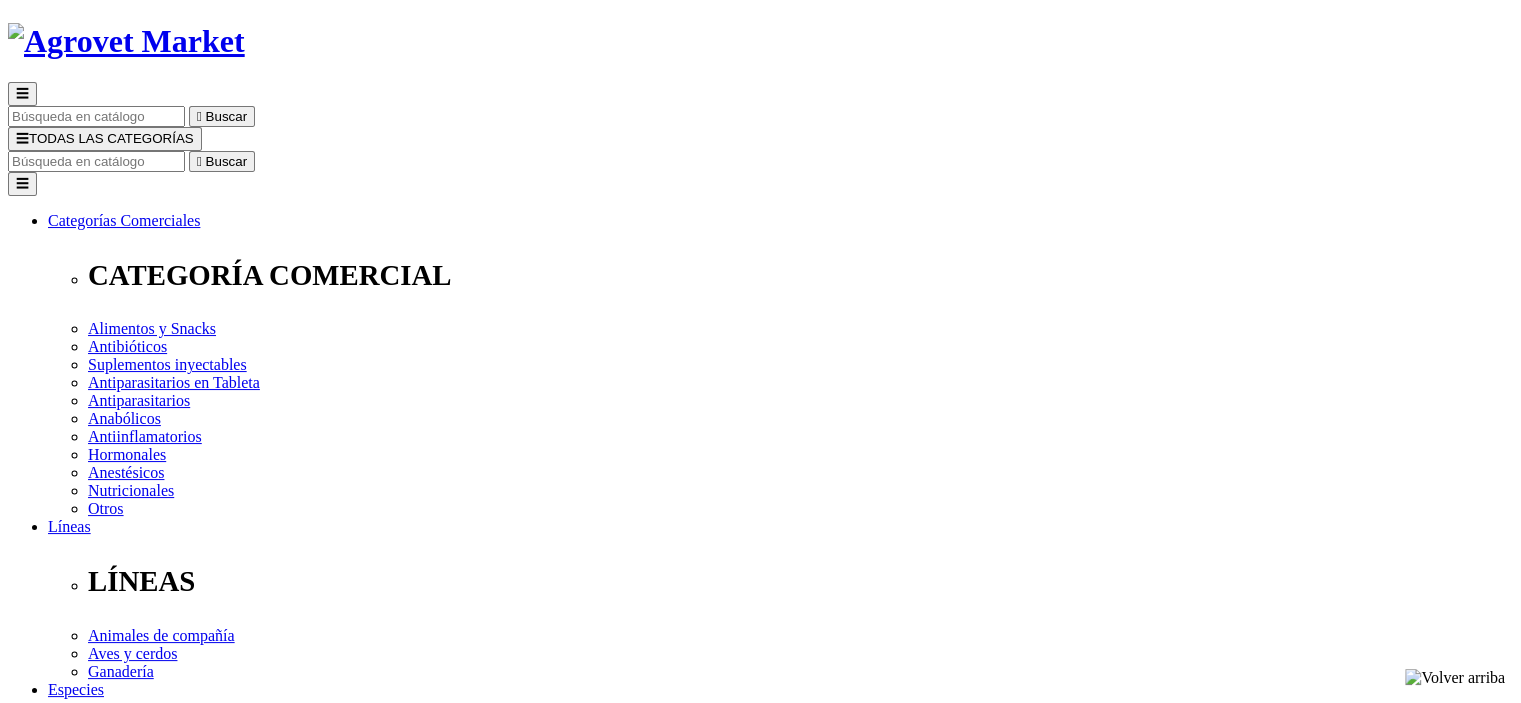 scroll, scrollTop: 0, scrollLeft: 0, axis: both 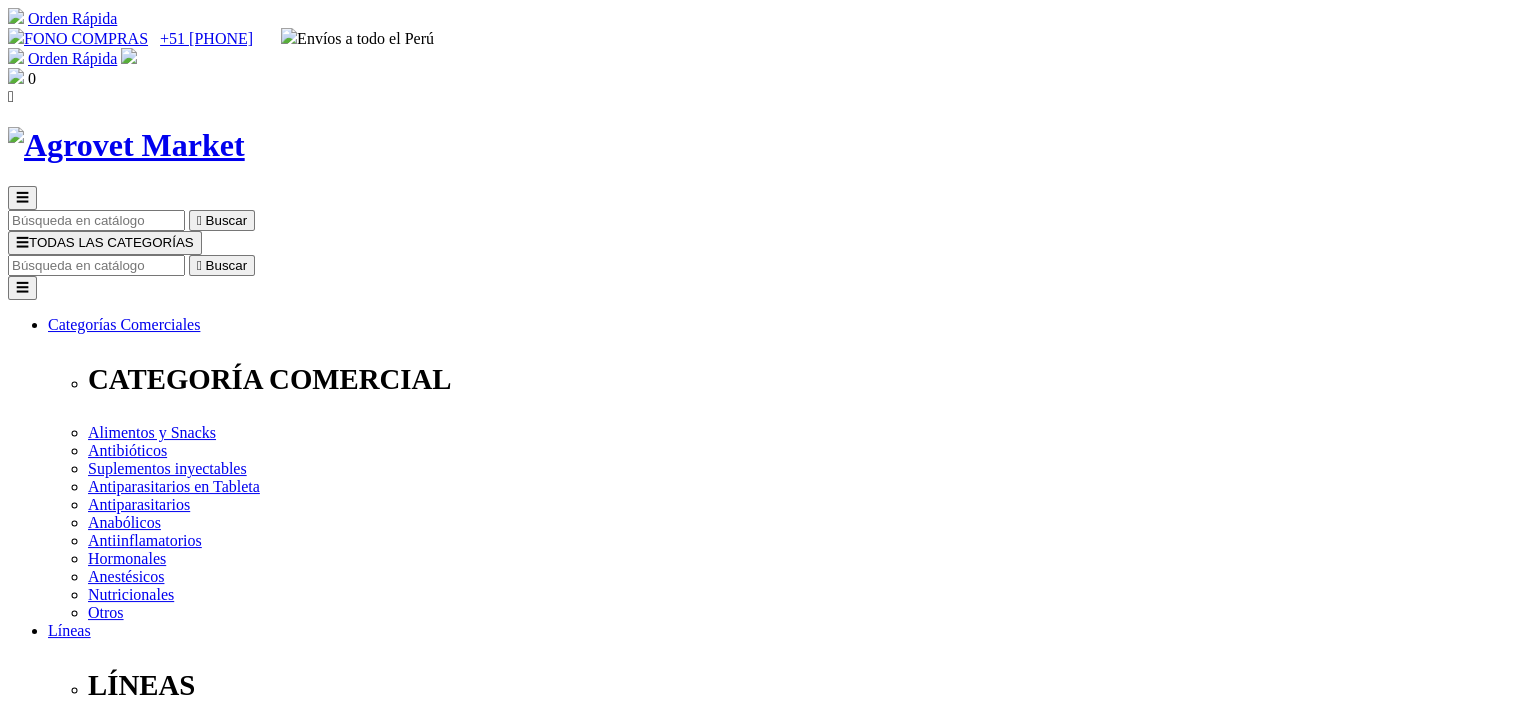click at bounding box center (96, 265) 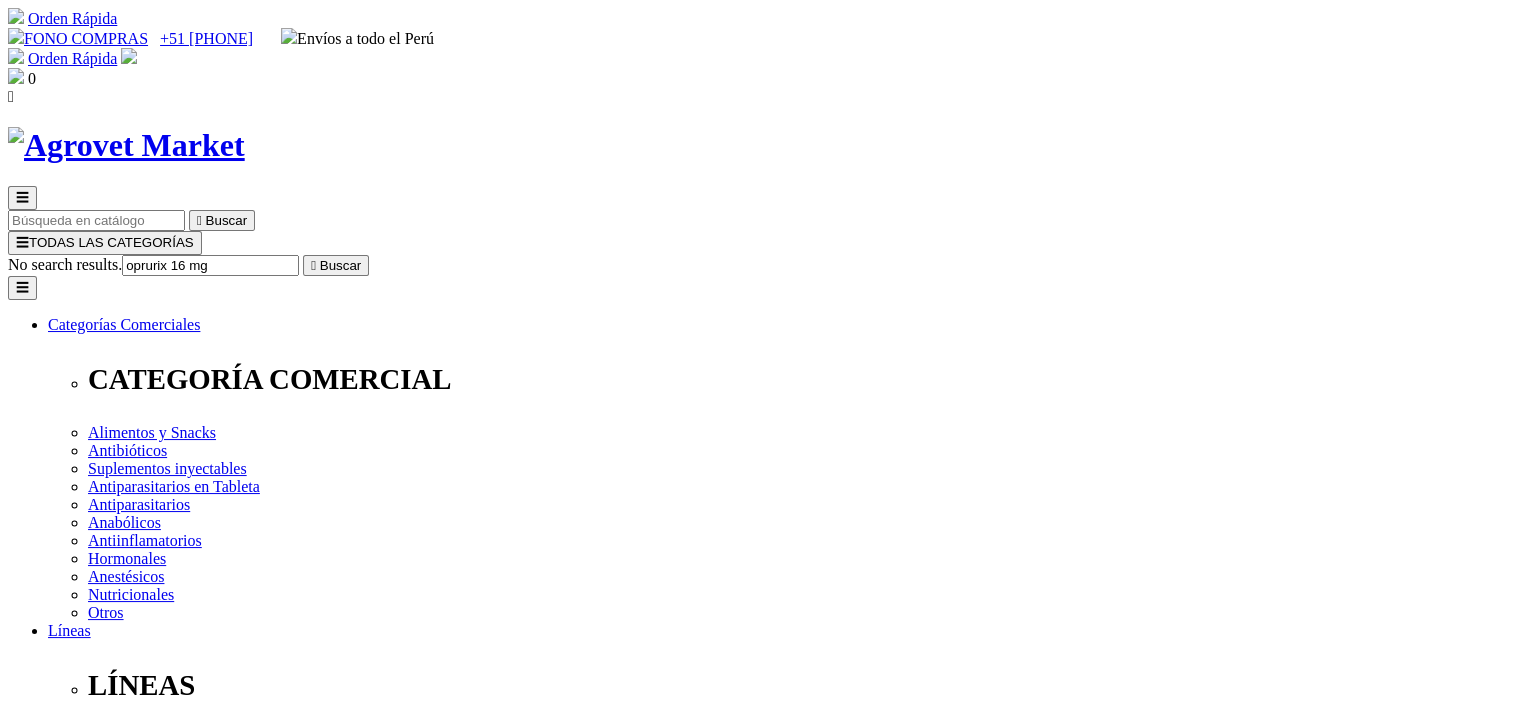 type on "oprurix 16 mg" 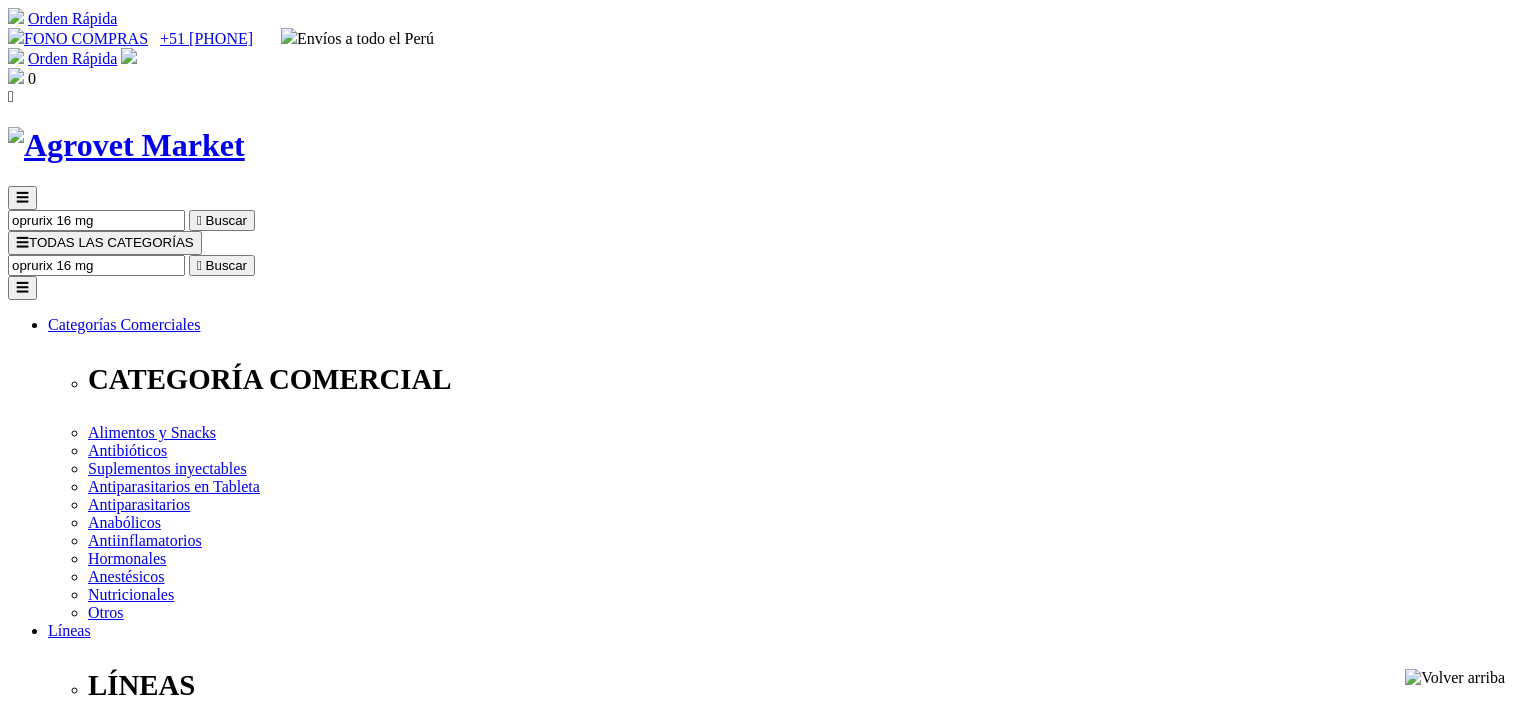 scroll, scrollTop: 0, scrollLeft: 0, axis: both 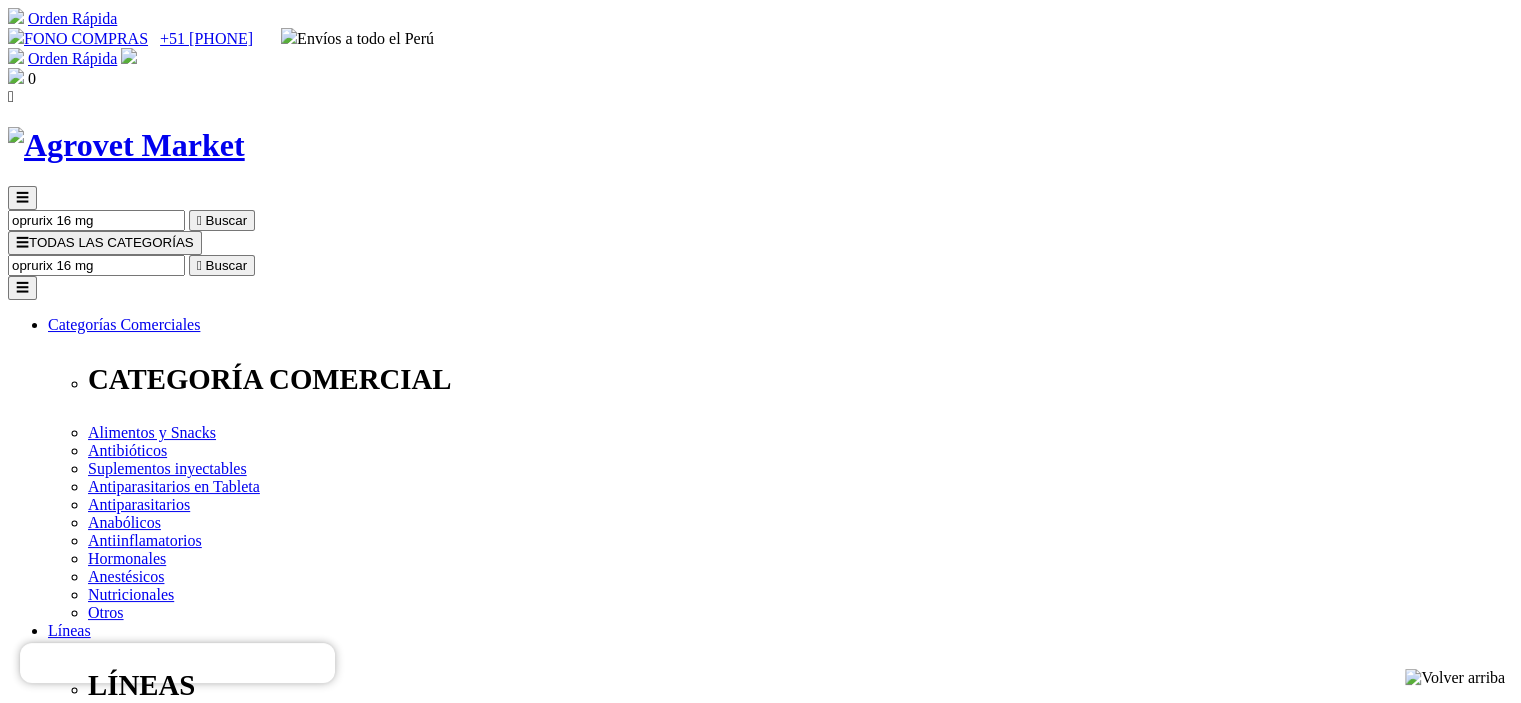 drag, startPoint x: 1047, startPoint y: 103, endPoint x: 1508, endPoint y: 119, distance: 461.2776 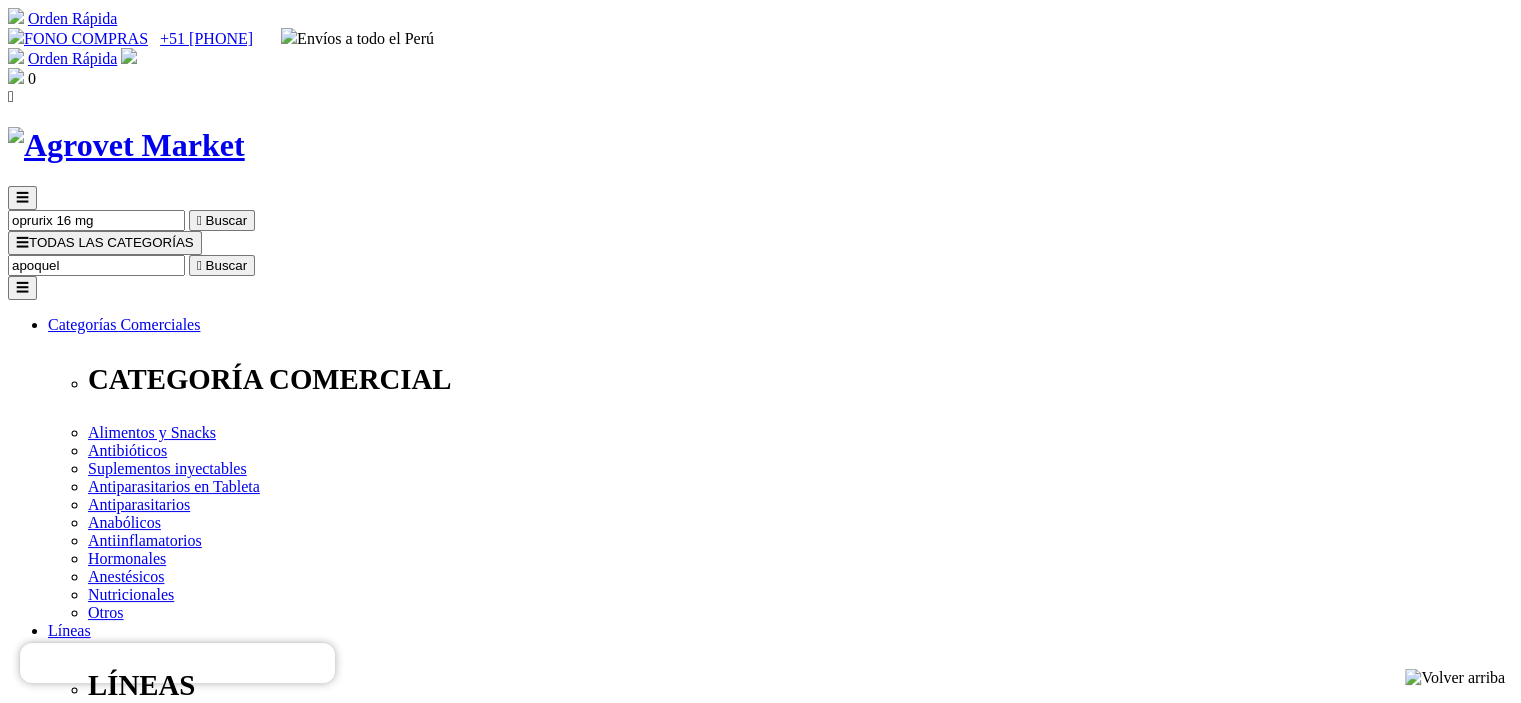 type on "apoquel" 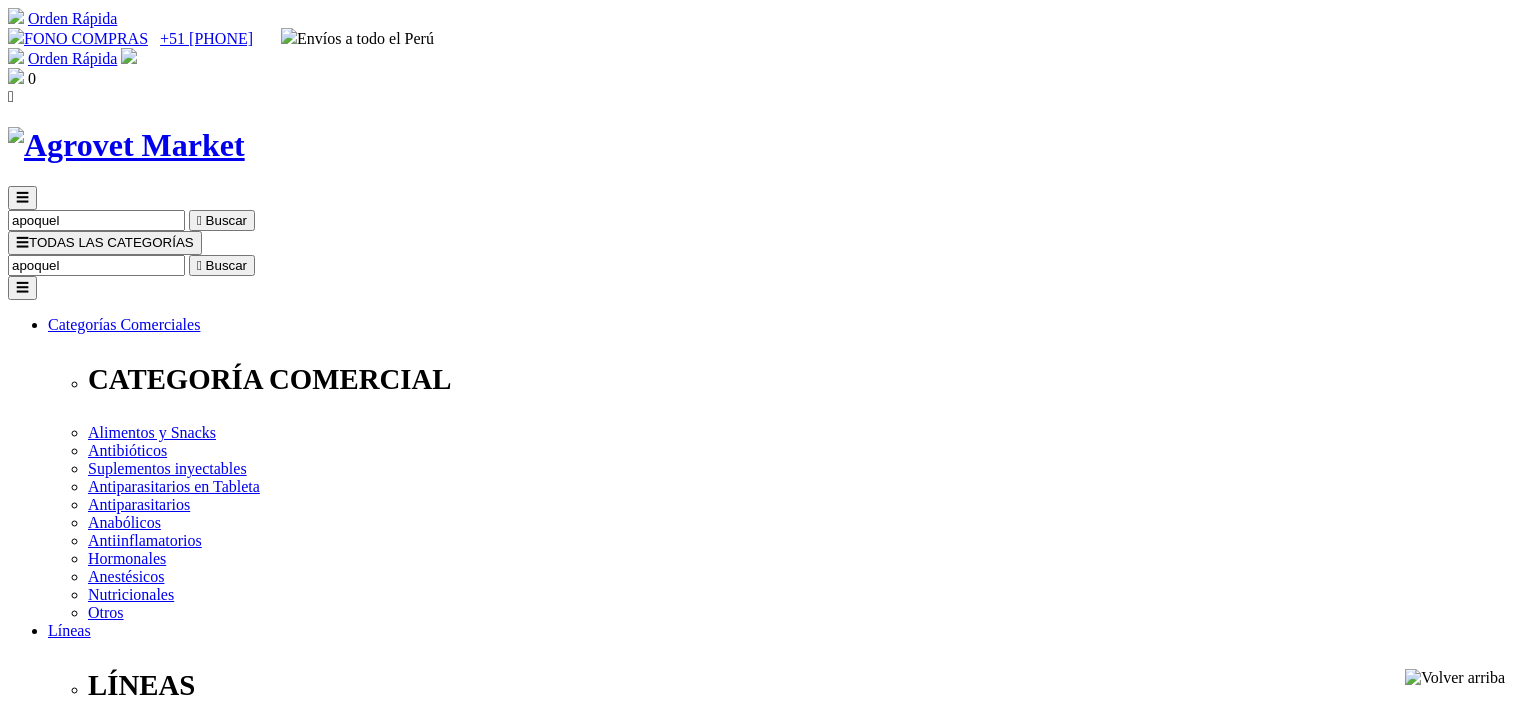 scroll, scrollTop: 0, scrollLeft: 0, axis: both 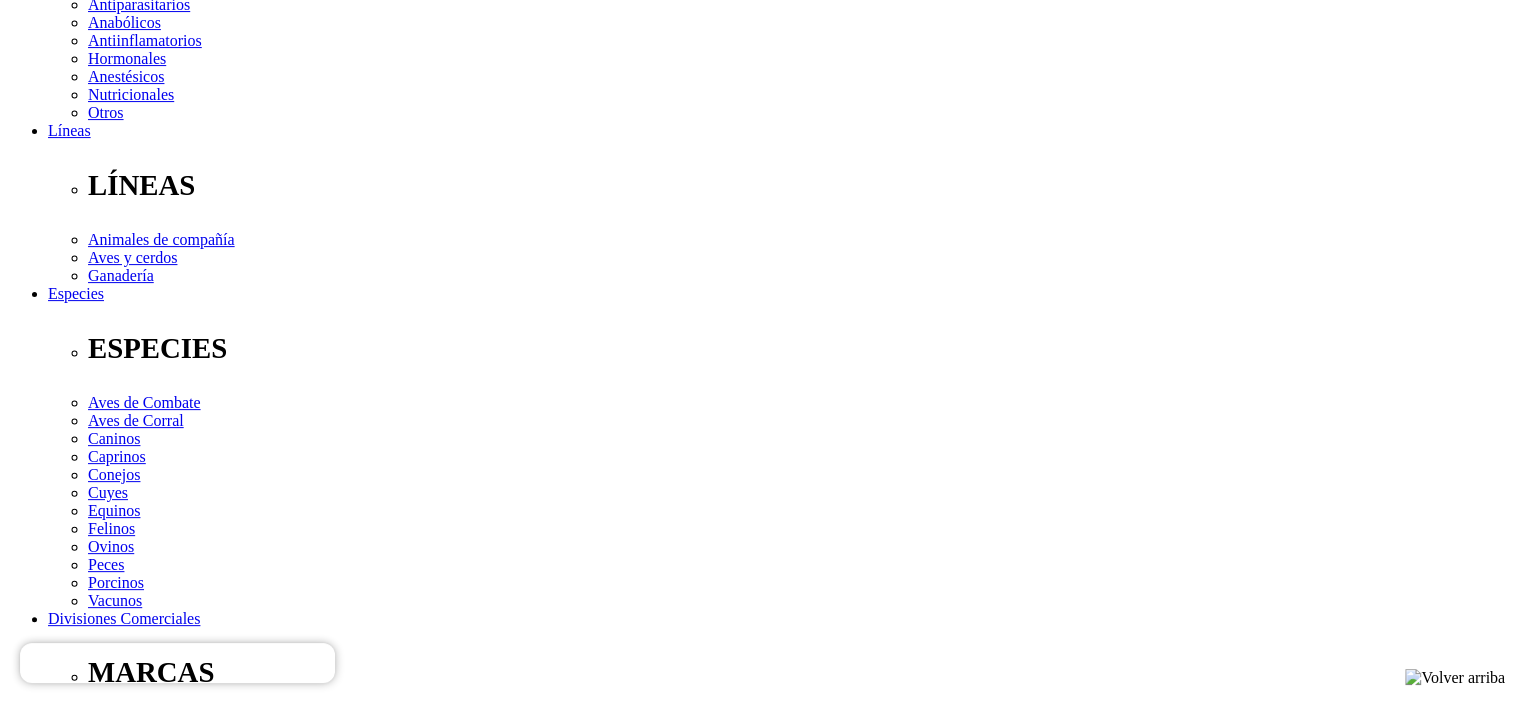 click on "Elige la presentación comercial que deseas
Frasco x 180ml
Frasco x 350ml" at bounding box center [148, 2436] 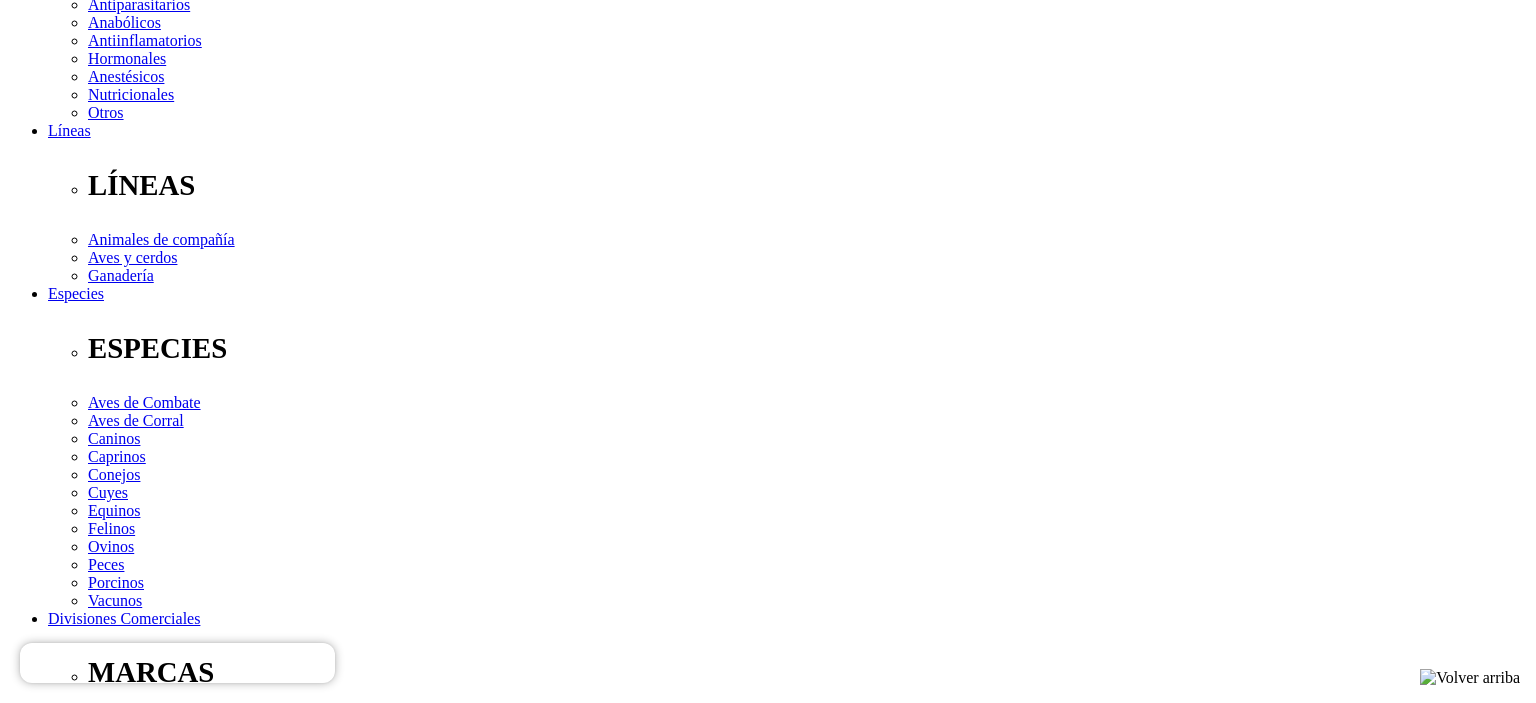 click at bounding box center [96, 8984] 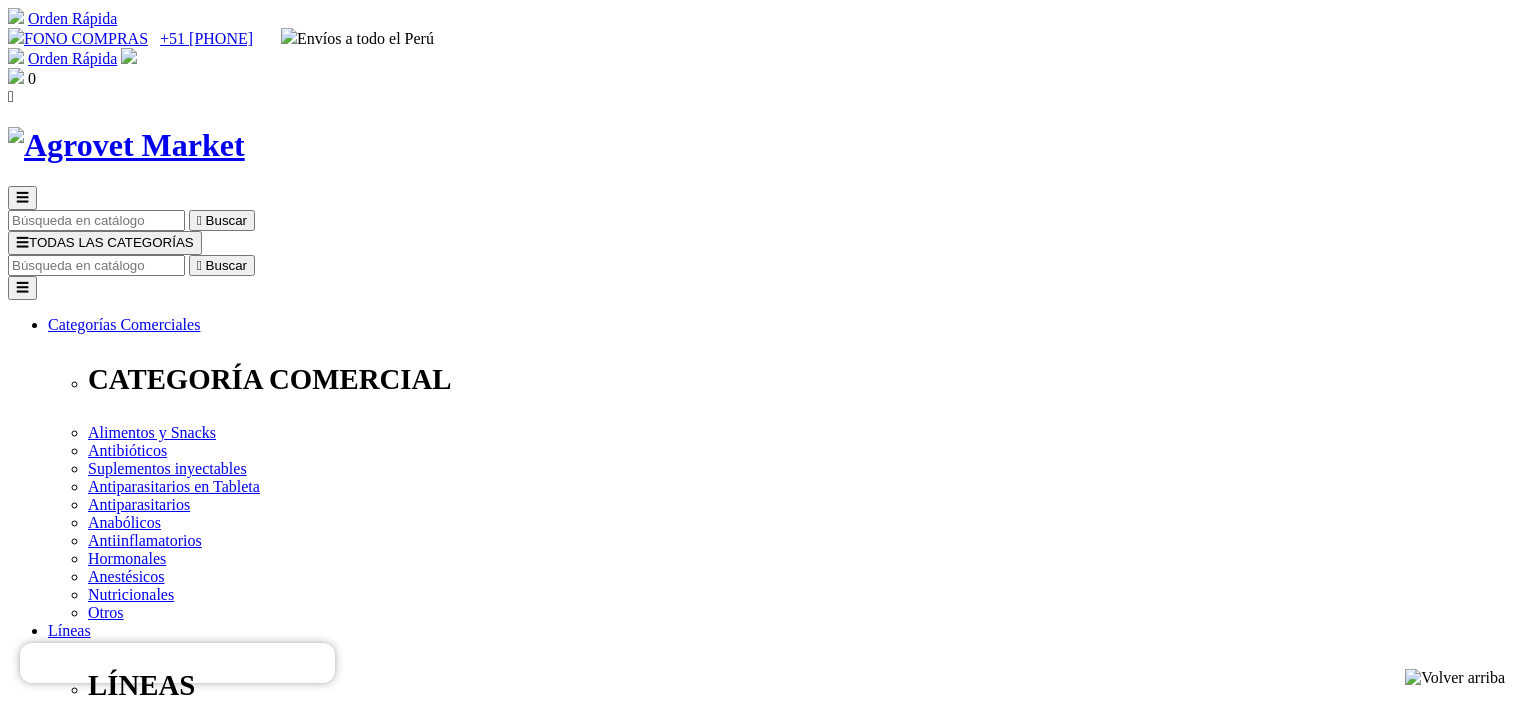 scroll, scrollTop: 0, scrollLeft: 0, axis: both 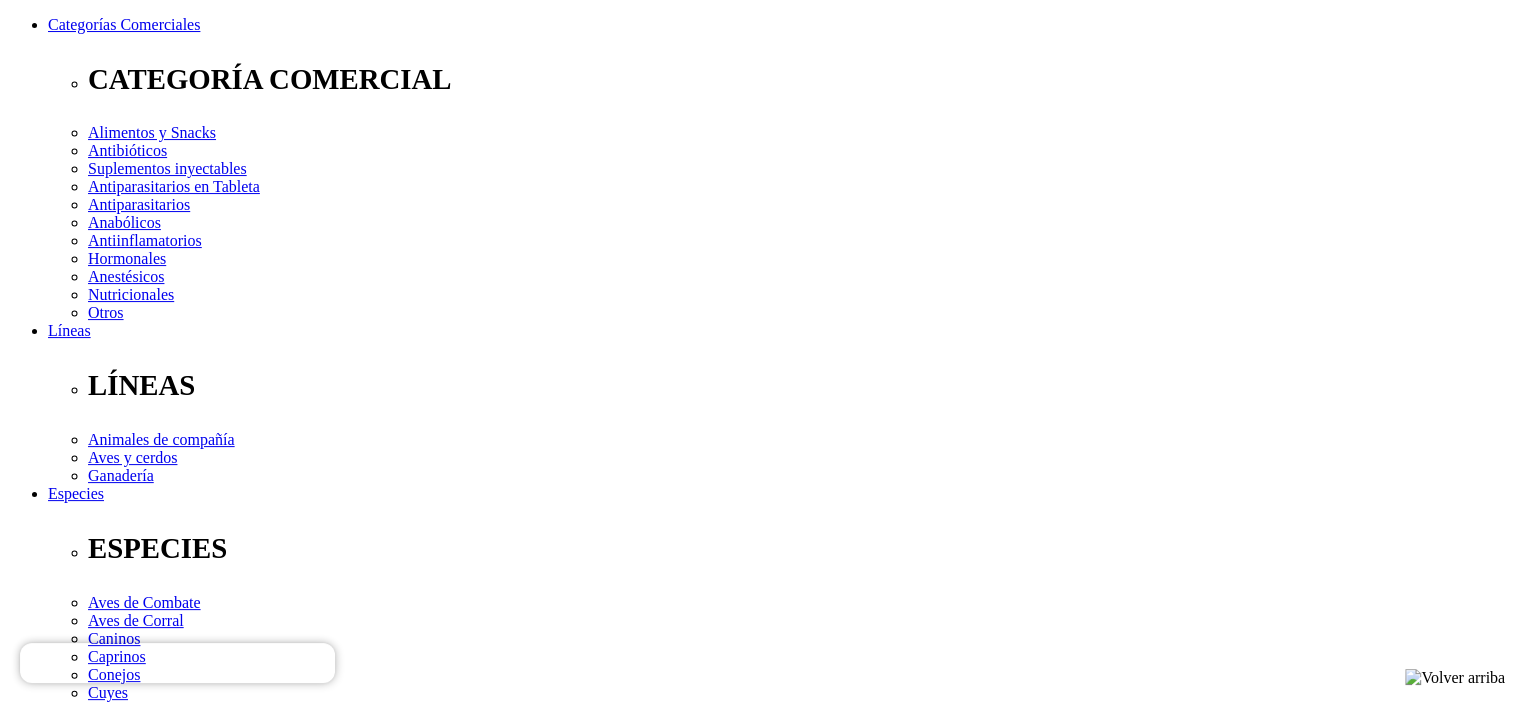 click on "Elige la presentación comercial que deseas
Frasco x 180ml
Frasco x 350ml" at bounding box center (148, 2636) 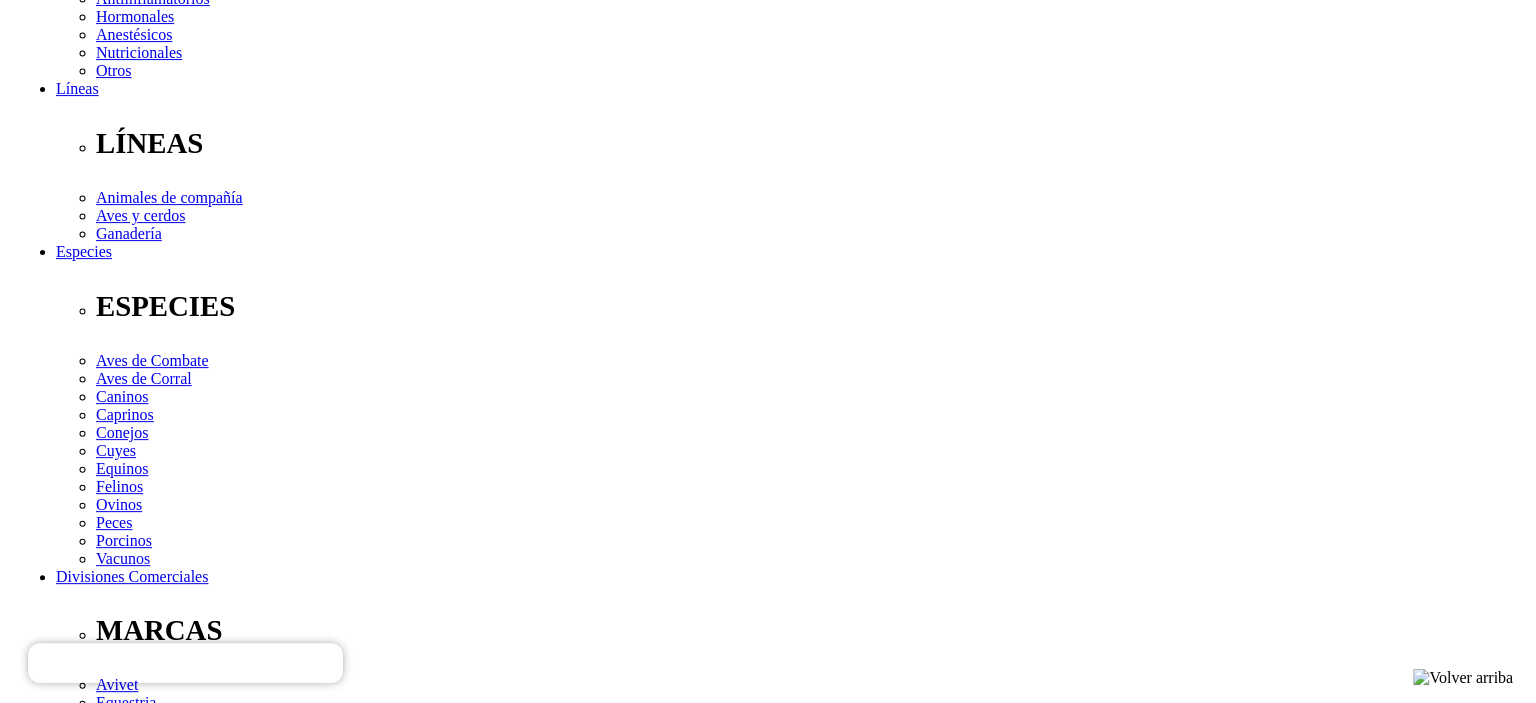 scroll, scrollTop: 540, scrollLeft: 0, axis: vertical 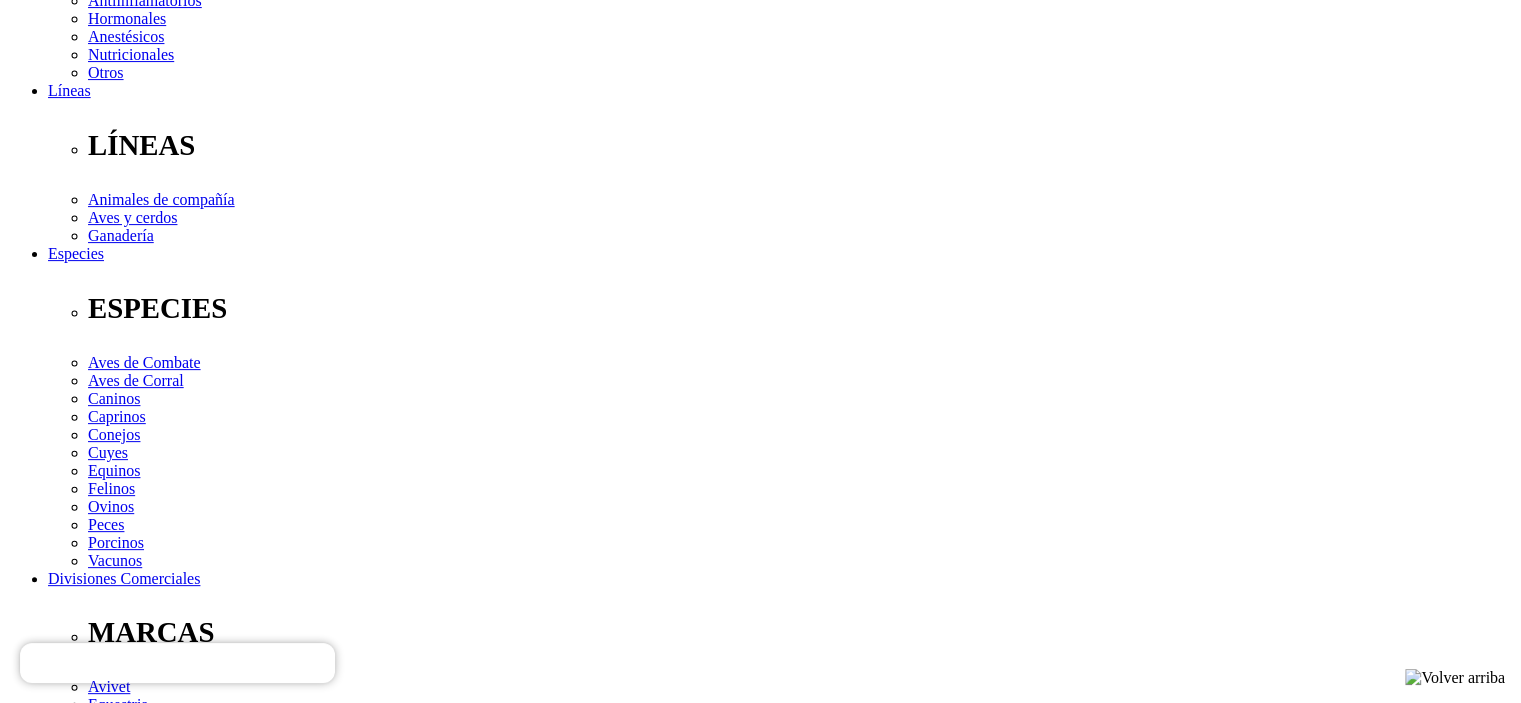 click on "
Añadir al carrito" at bounding box center [65, 2467] 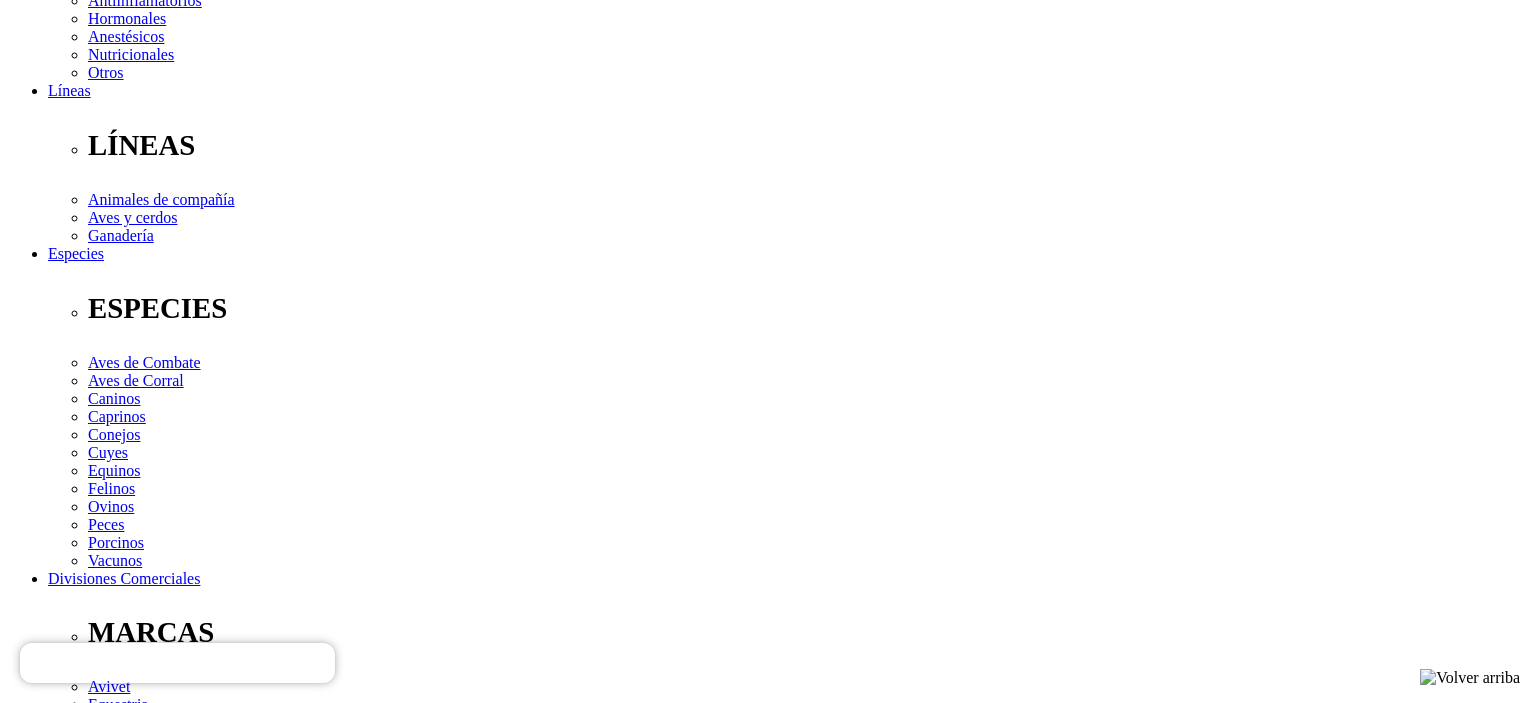 click on "" at bounding box center (159, 9482) 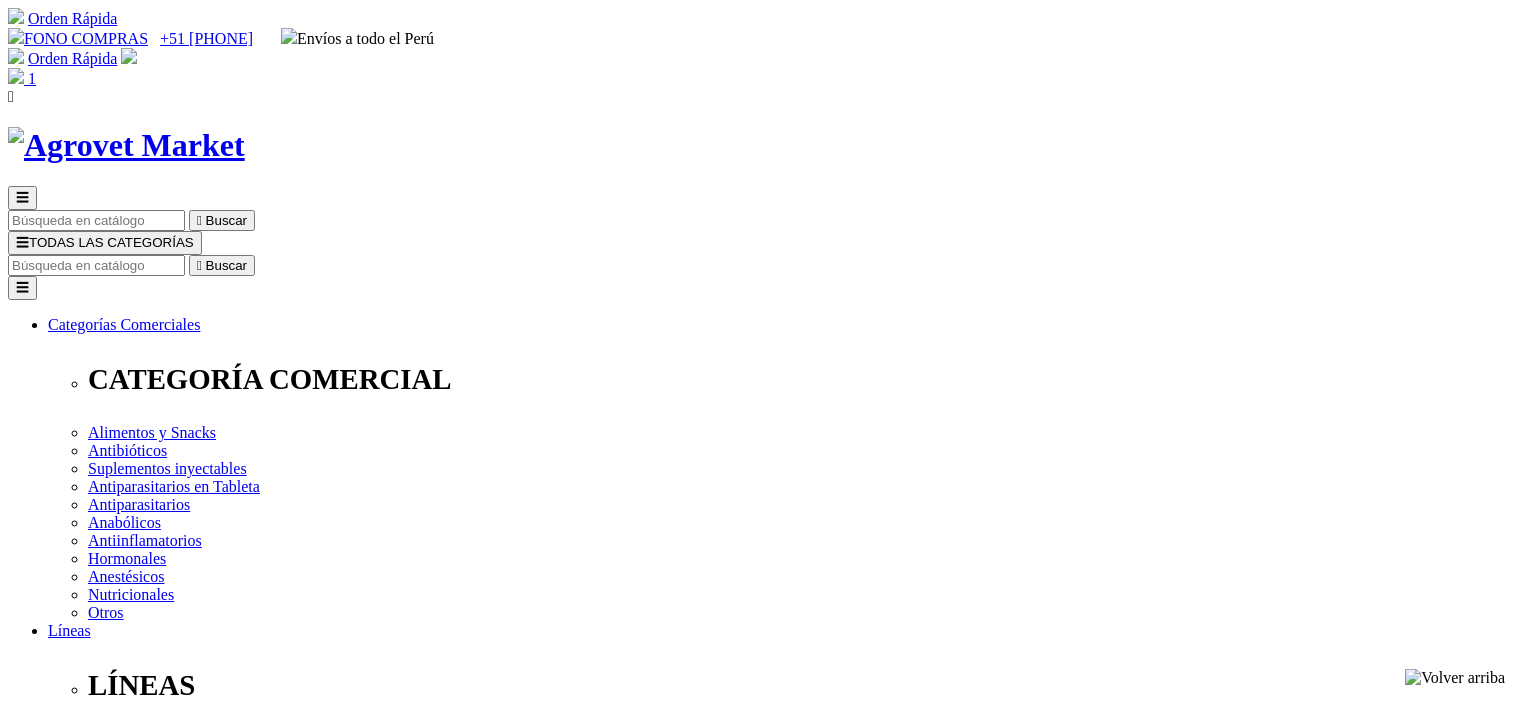 scroll, scrollTop: 0, scrollLeft: 0, axis: both 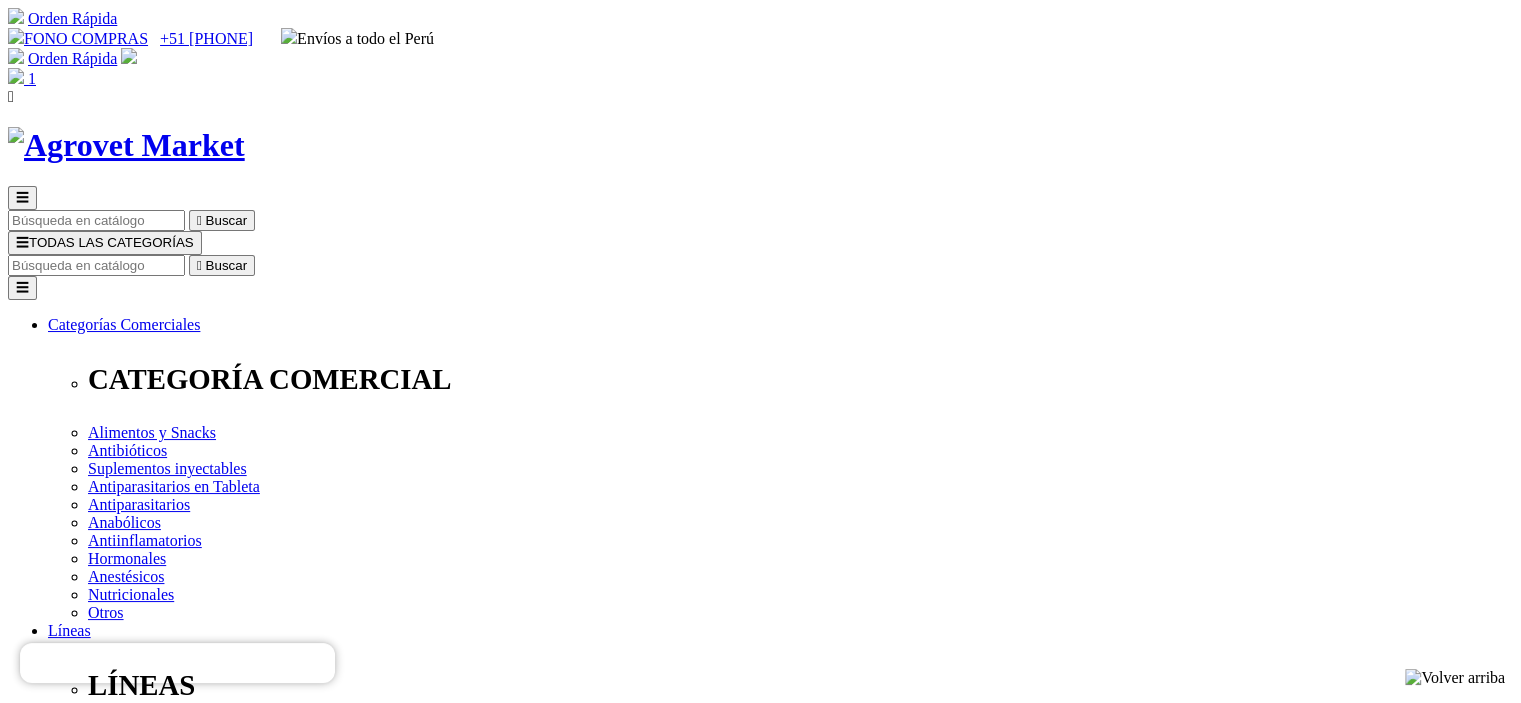 click on "COMPRA1  - CUPÓN POR 1RA COMPRA" at bounding box center [187, 2760] 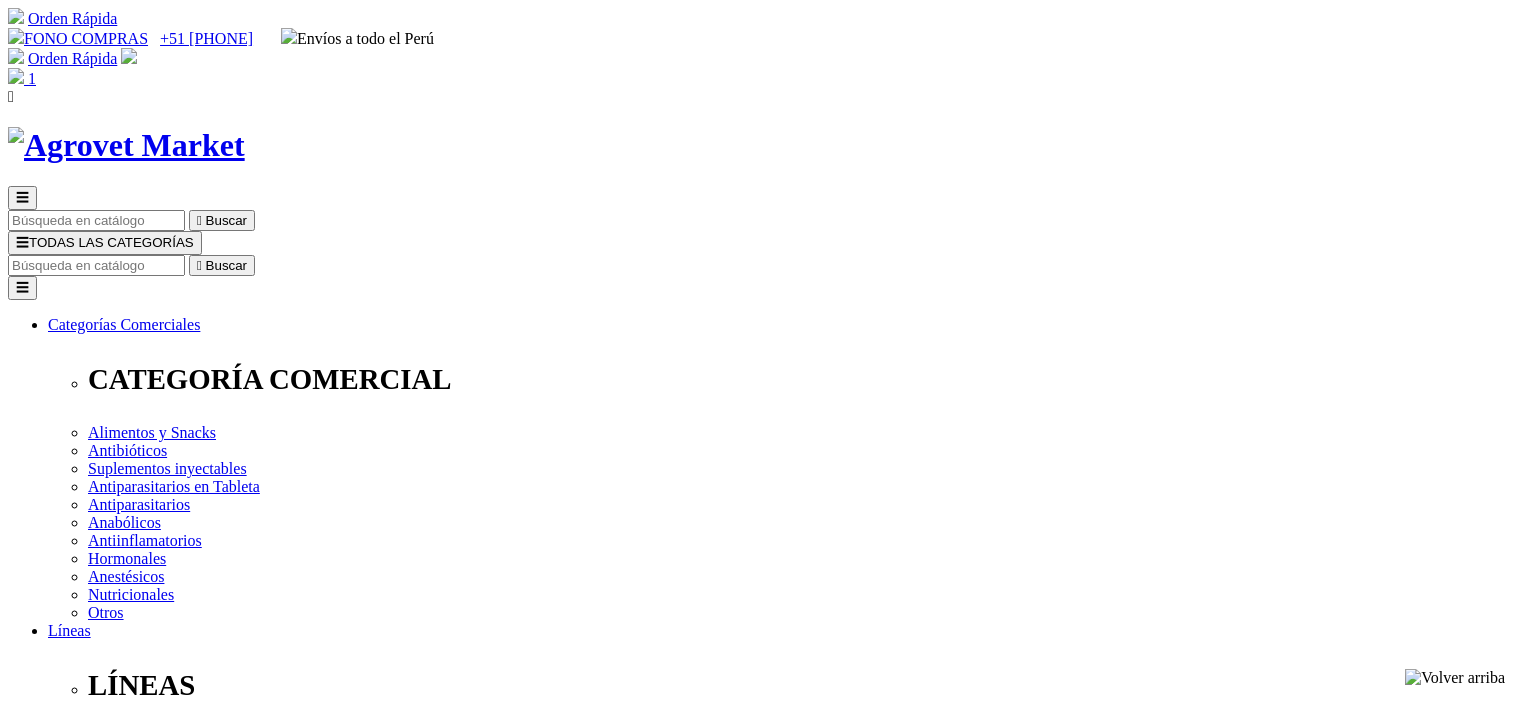 scroll, scrollTop: 0, scrollLeft: 0, axis: both 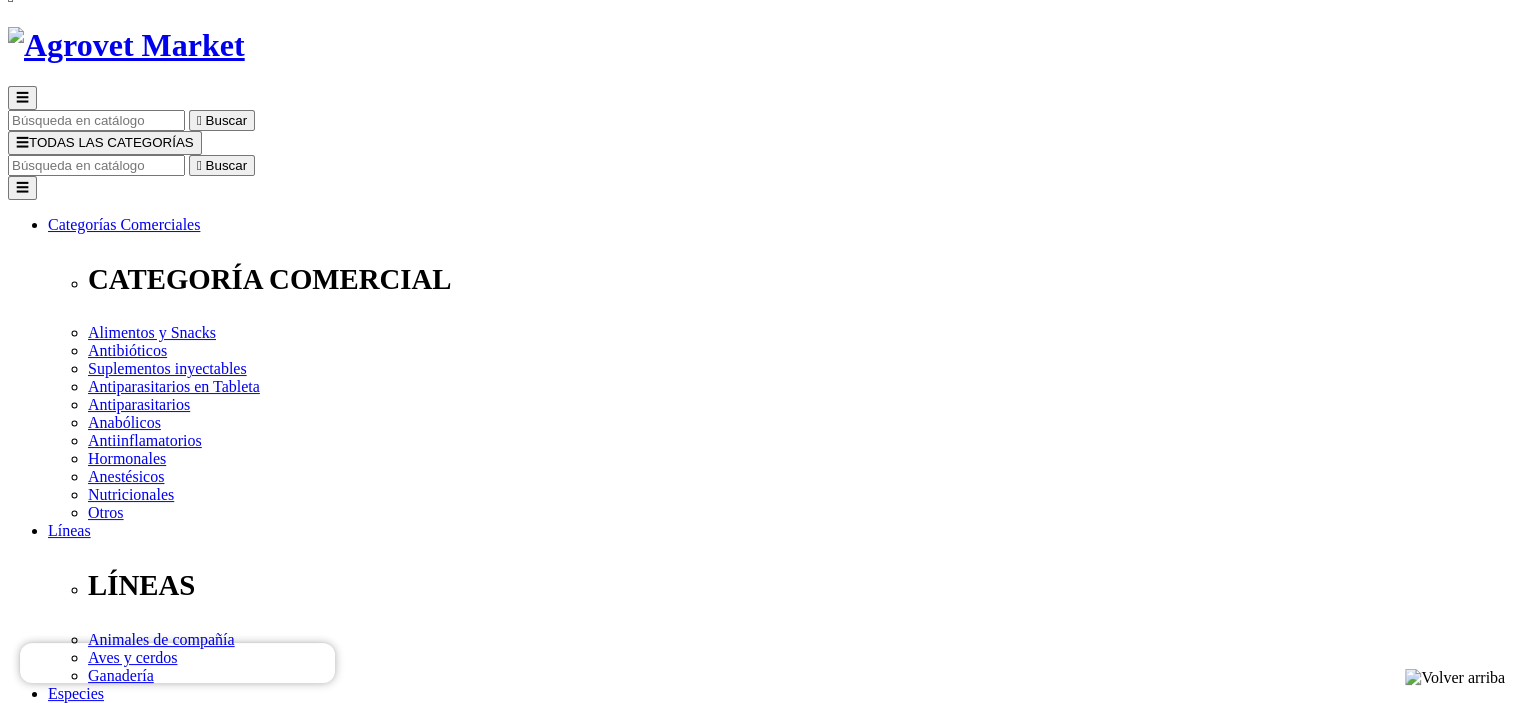click on "Sra." at bounding box center (65, 2448) 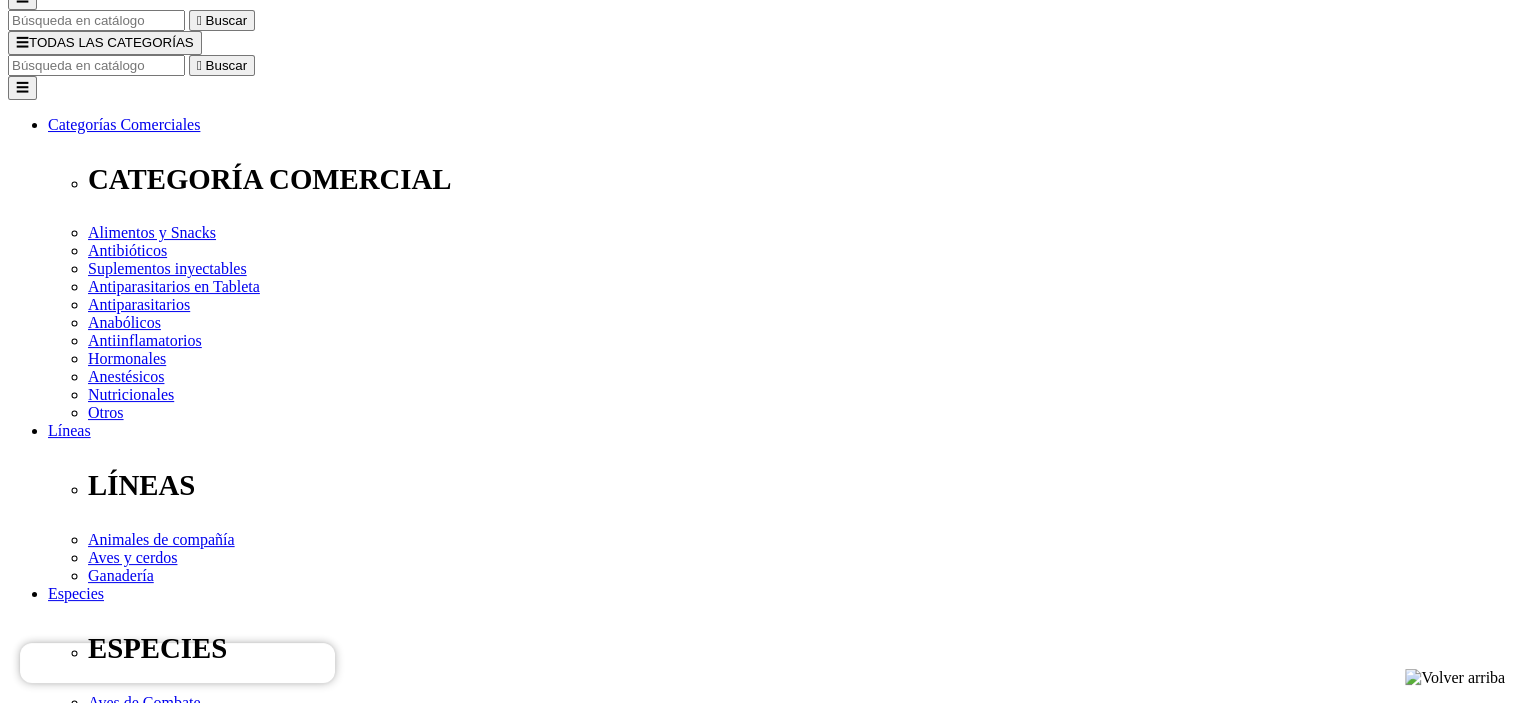 click at bounding box center [96, 2387] 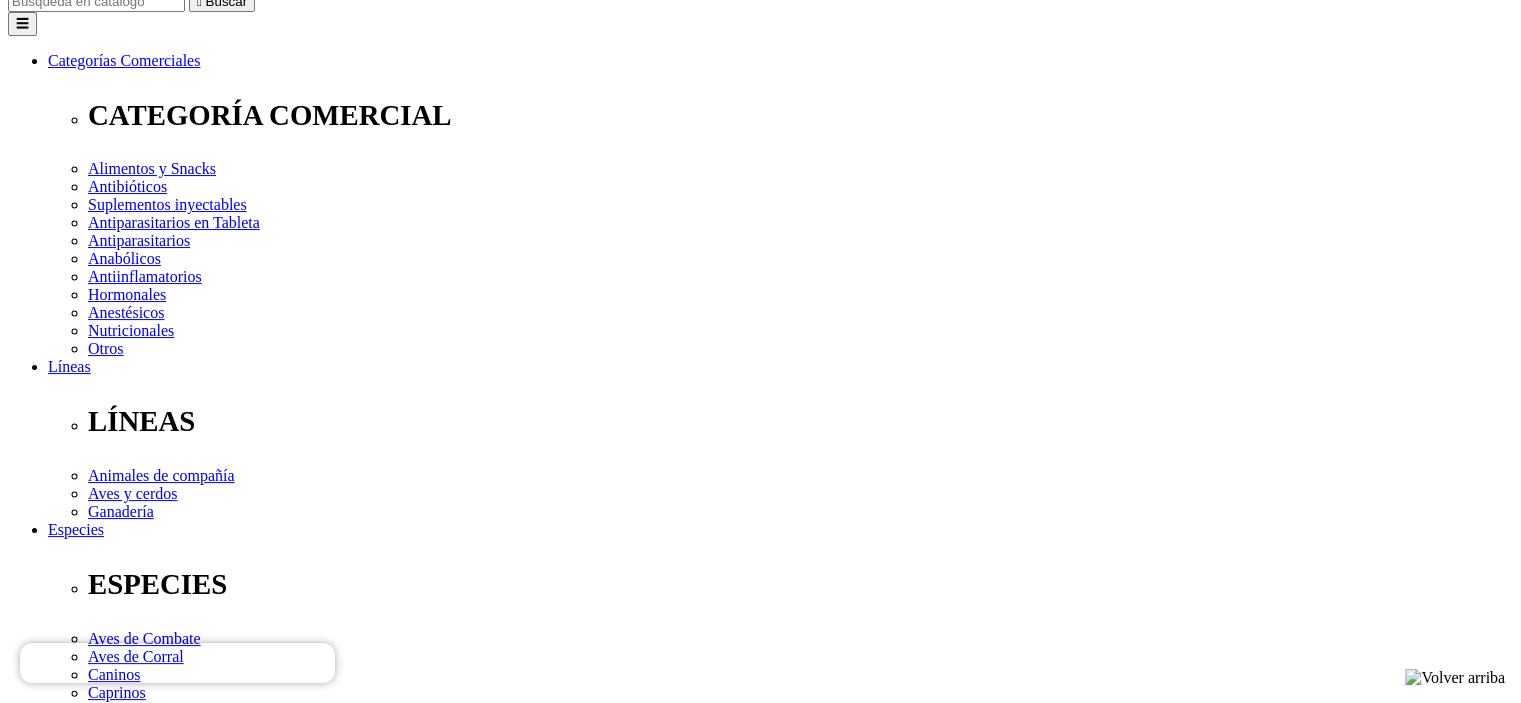 scroll, scrollTop: 300, scrollLeft: 0, axis: vertical 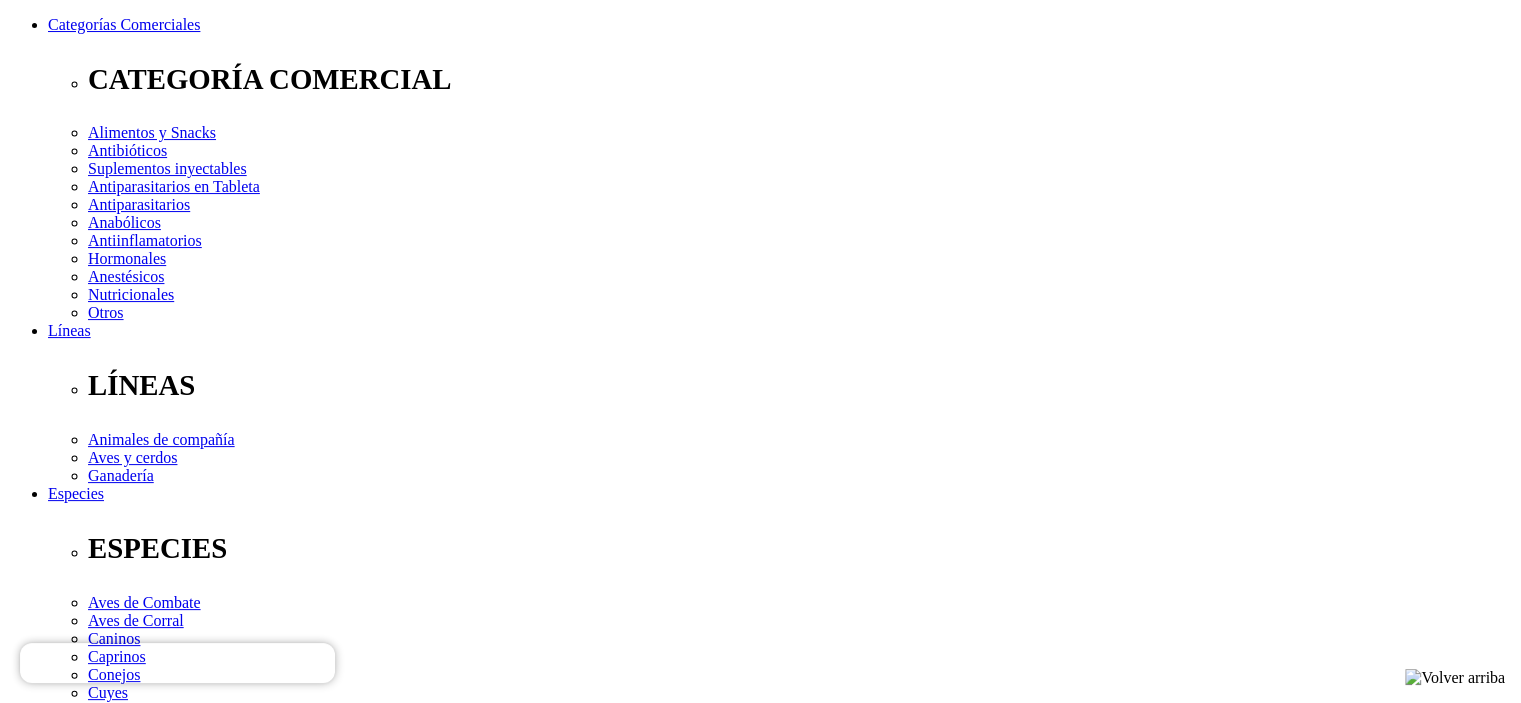 click on "-- por favor, seleccione --
DNI
PASAPORTE
CARNET DE EXTRANJERÍA" at bounding box center (105, 2364) 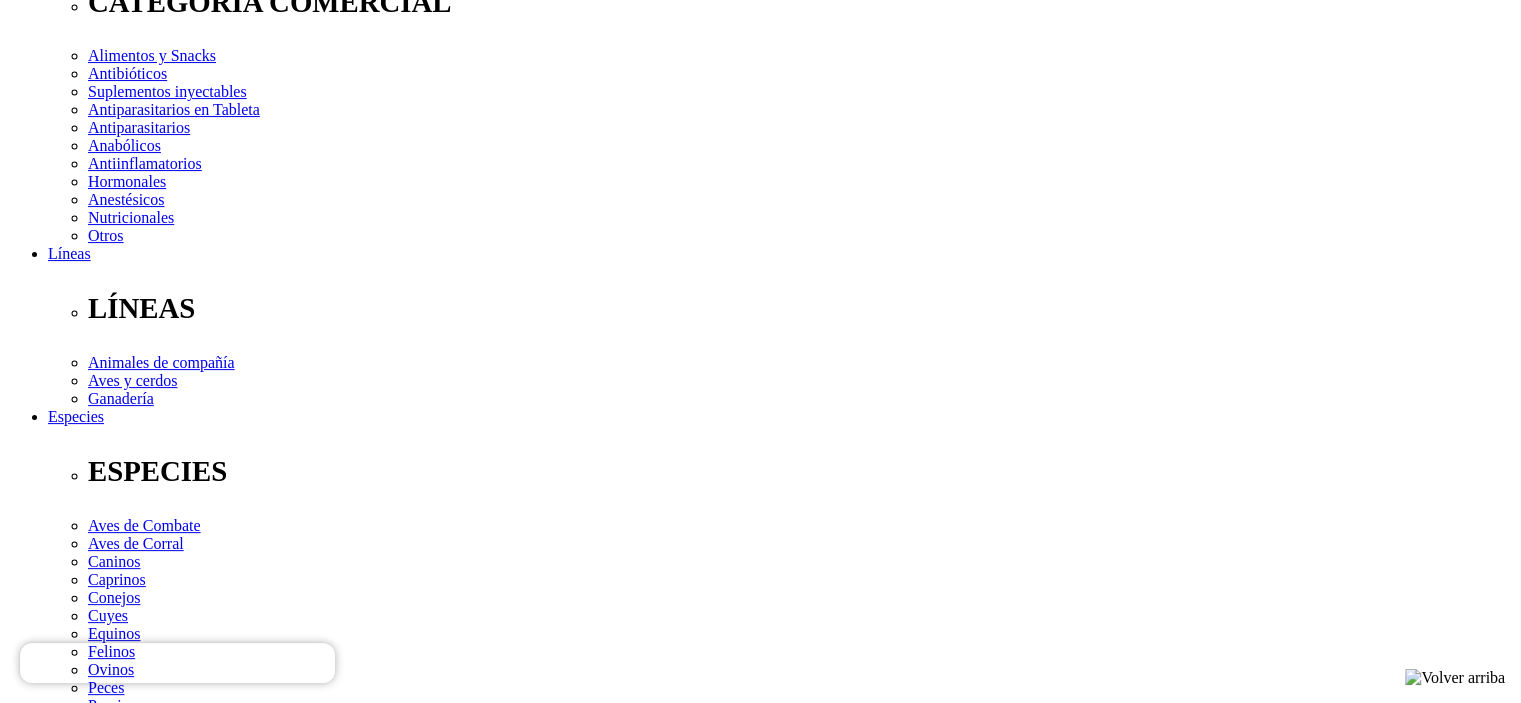 scroll, scrollTop: 500, scrollLeft: 0, axis: vertical 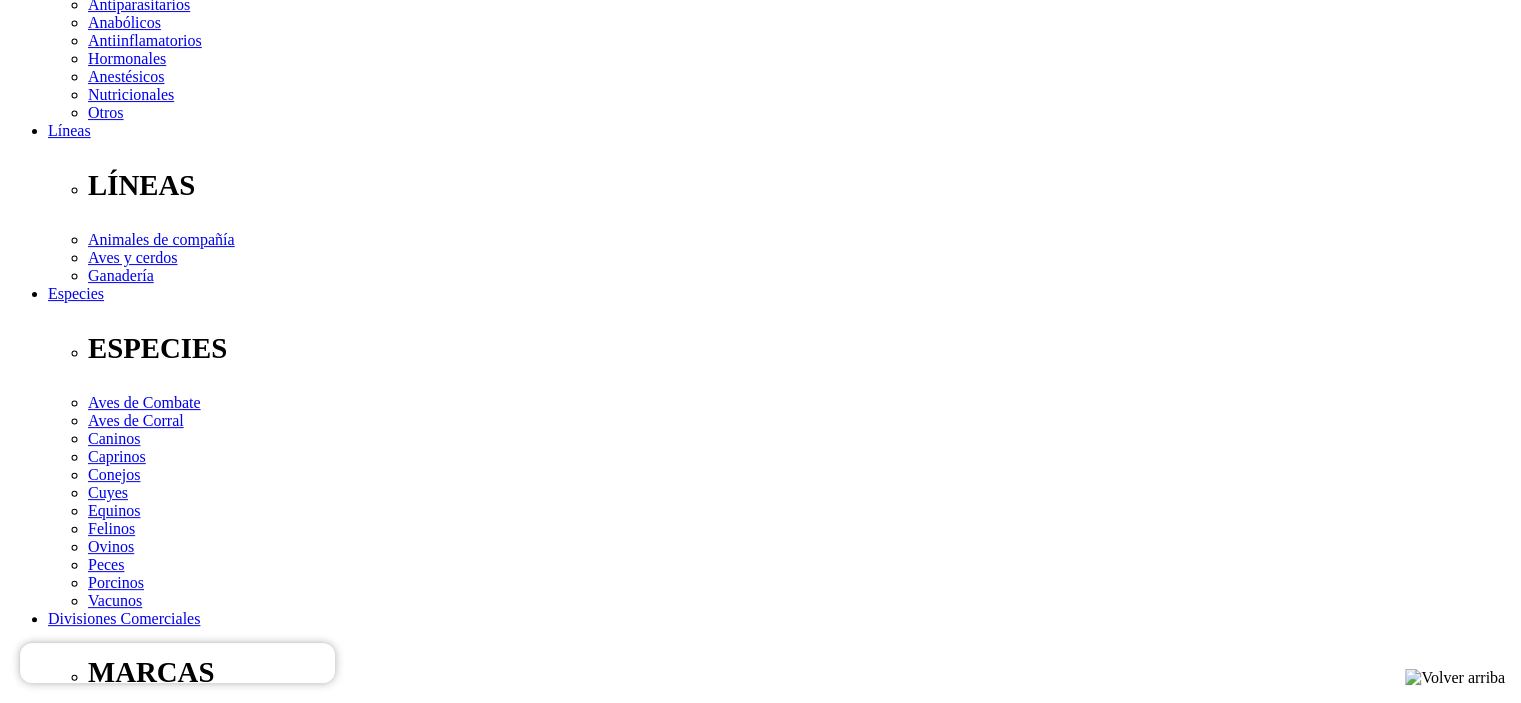 click at bounding box center (96, 2202) 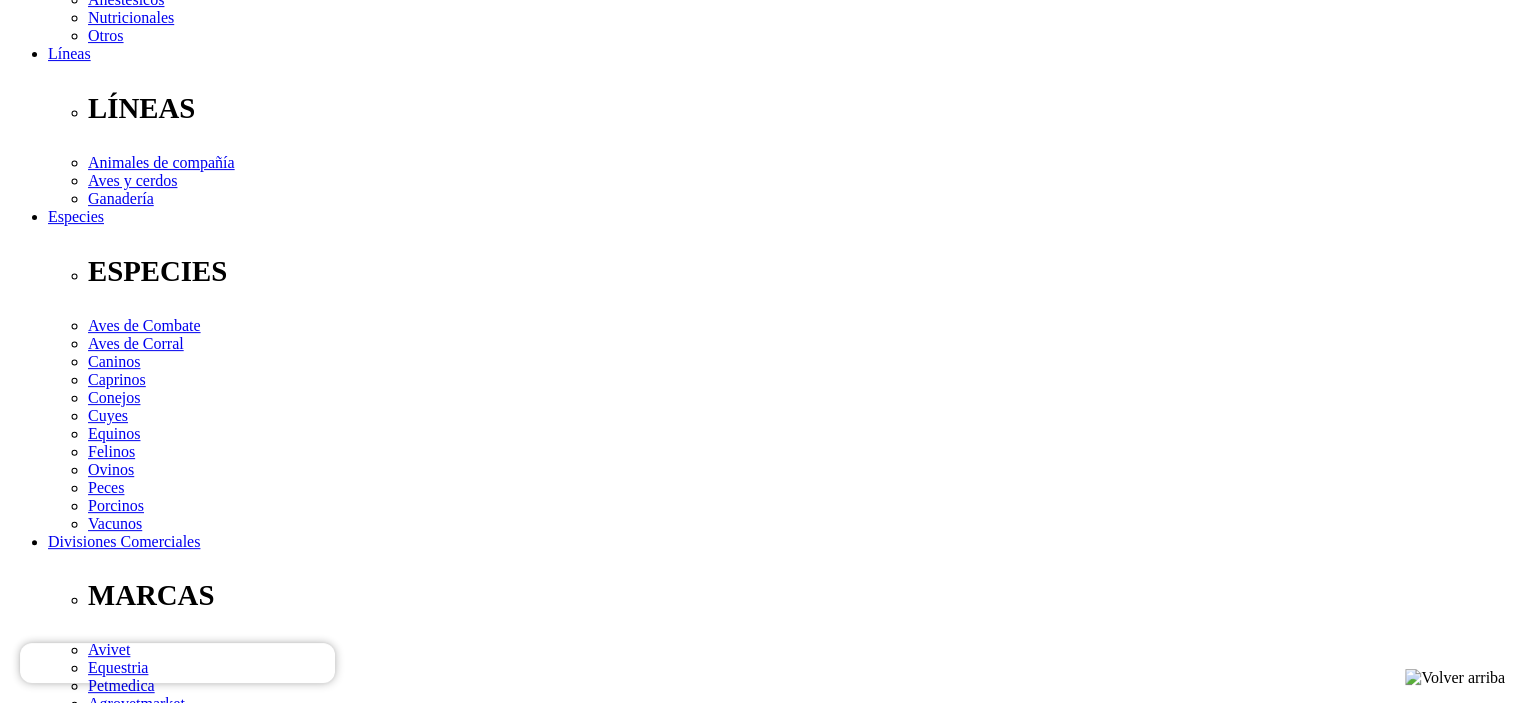 scroll, scrollTop: 700, scrollLeft: 0, axis: vertical 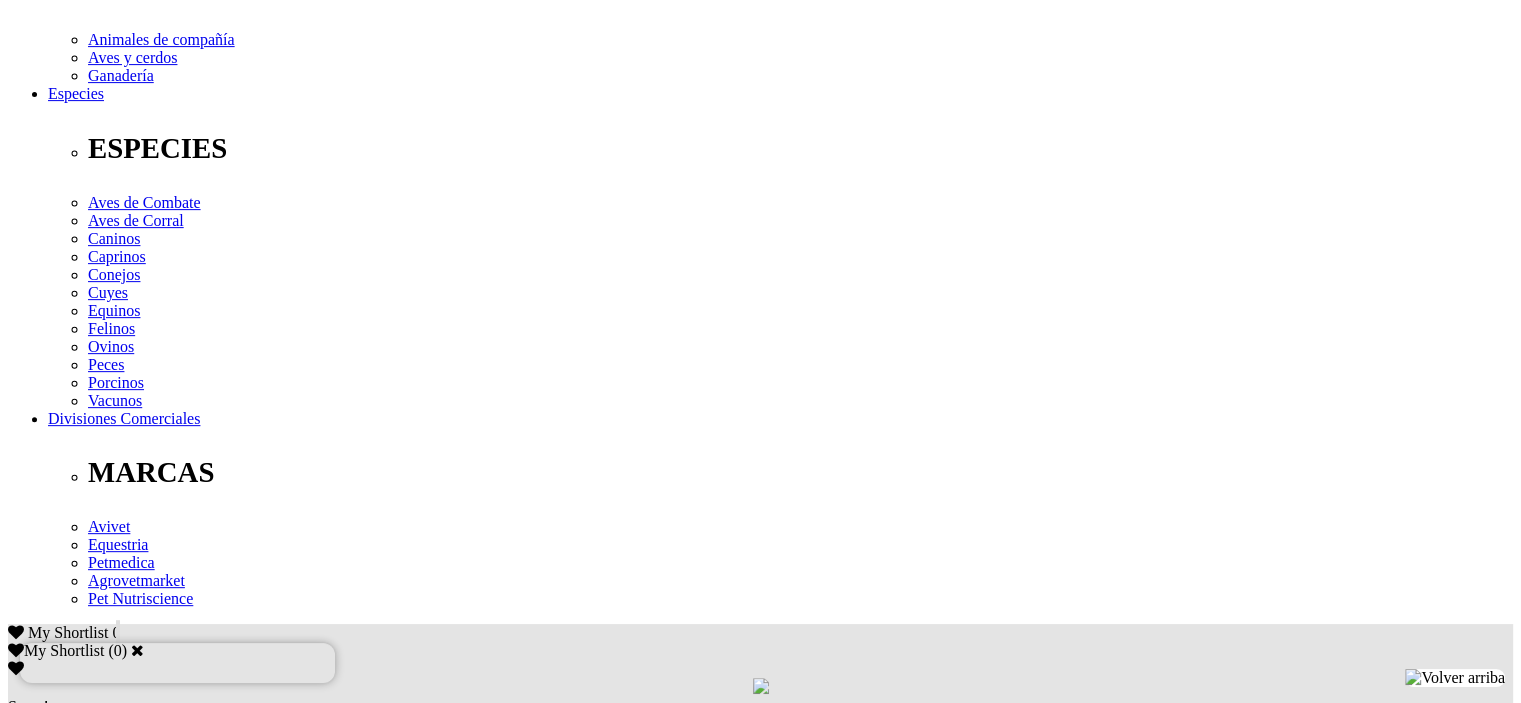 click at bounding box center (96, 2078) 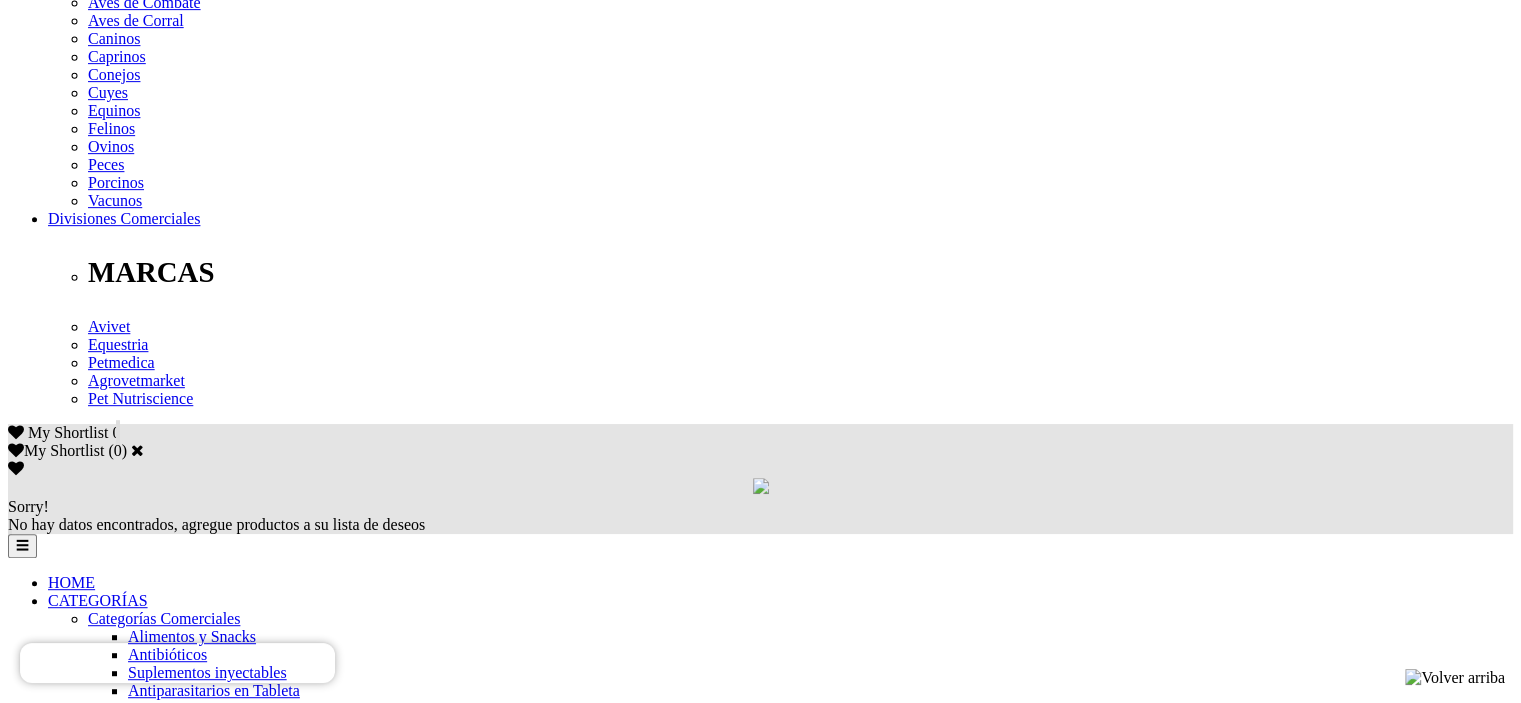 scroll, scrollTop: 1100, scrollLeft: 0, axis: vertical 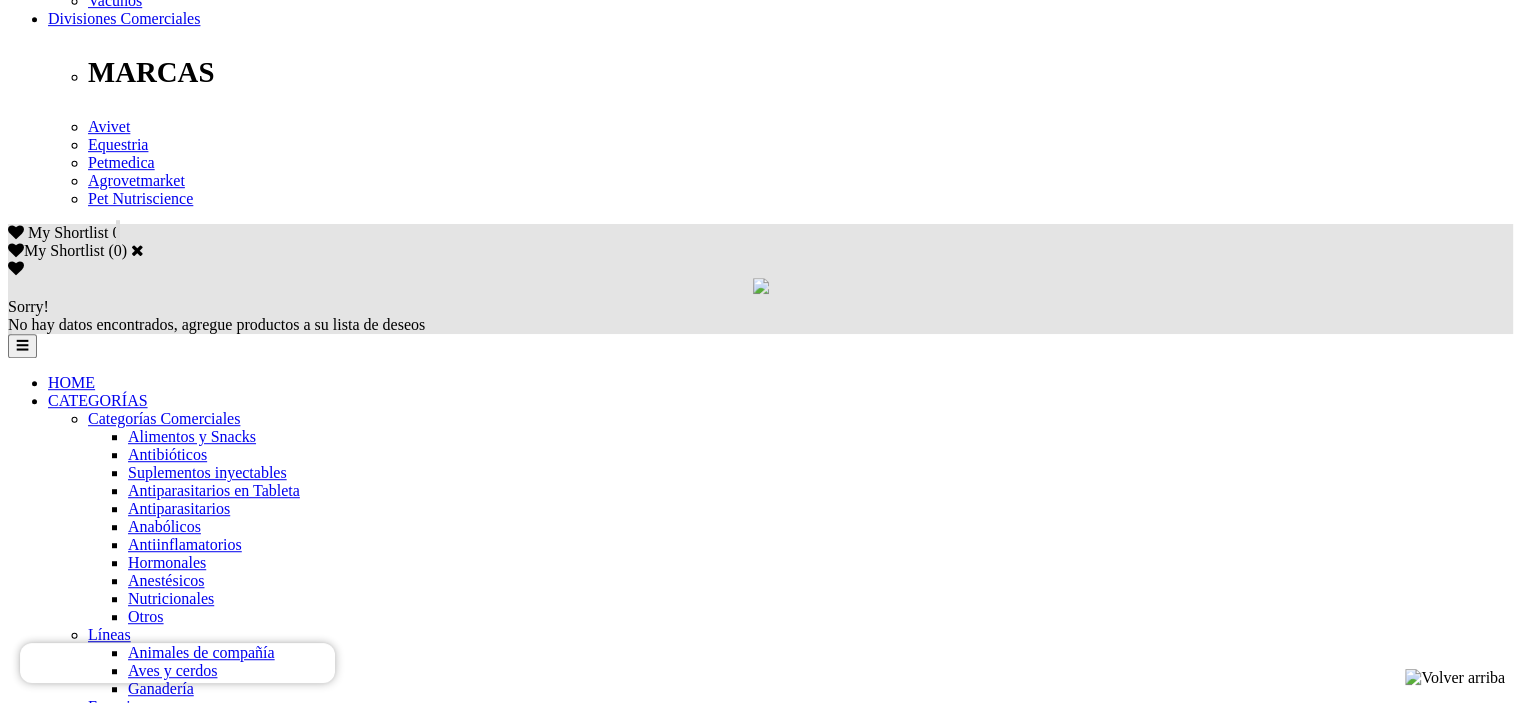 type on "02/08/1991" 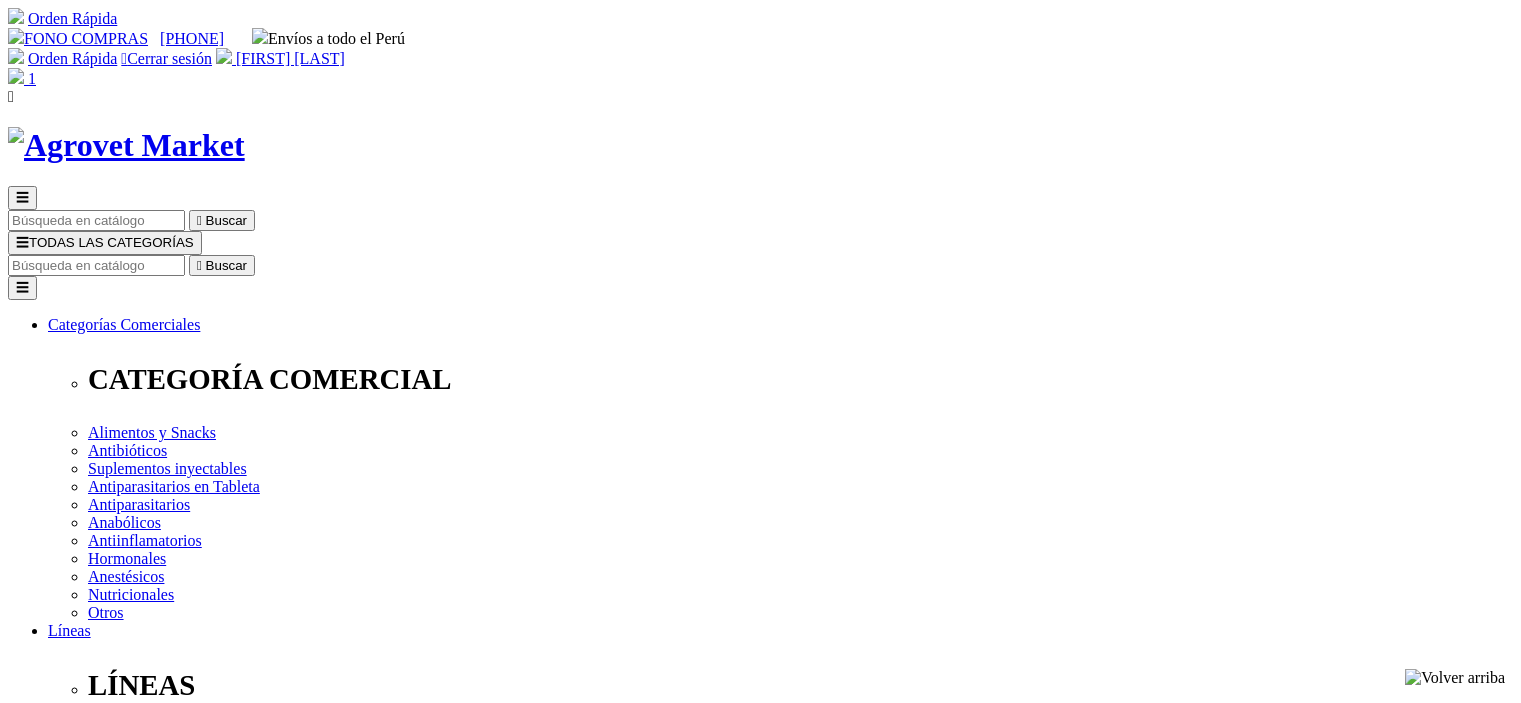 scroll, scrollTop: 0, scrollLeft: 0, axis: both 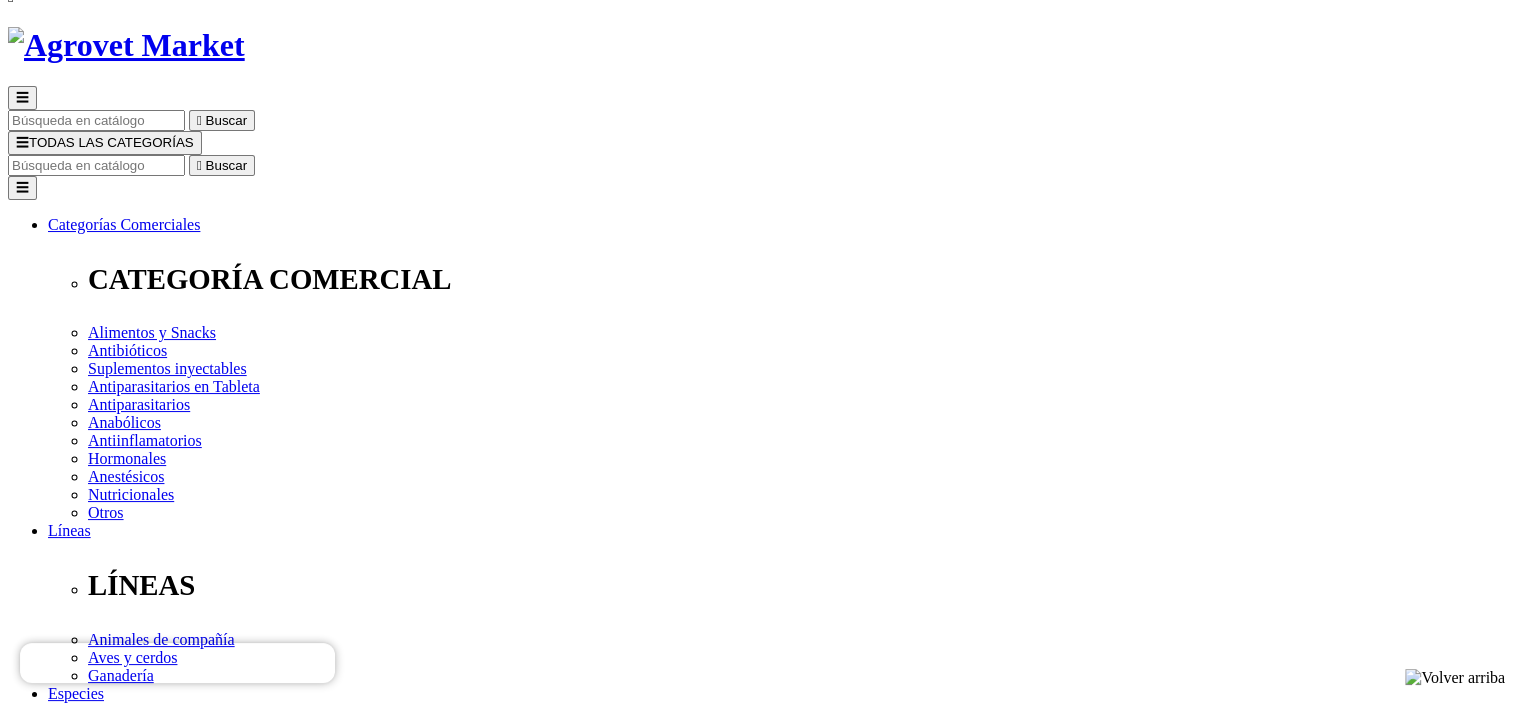 click on "-- por favor, seleccione --
[STATE]
[STATE]
[STATE]
[STATE]
[STATE]
[STATE]
[STATE]
[STATE]
[STATE]
[STATE]
[STATE]
[STATE]
[STATE]
[STATE]
[STATE]
[STATE]
[STATE]
[STATE]
[STATE]
[STATE]
[STATE]
[STATE]
[STATE]
[STATE]" at bounding box center (93, 2595) 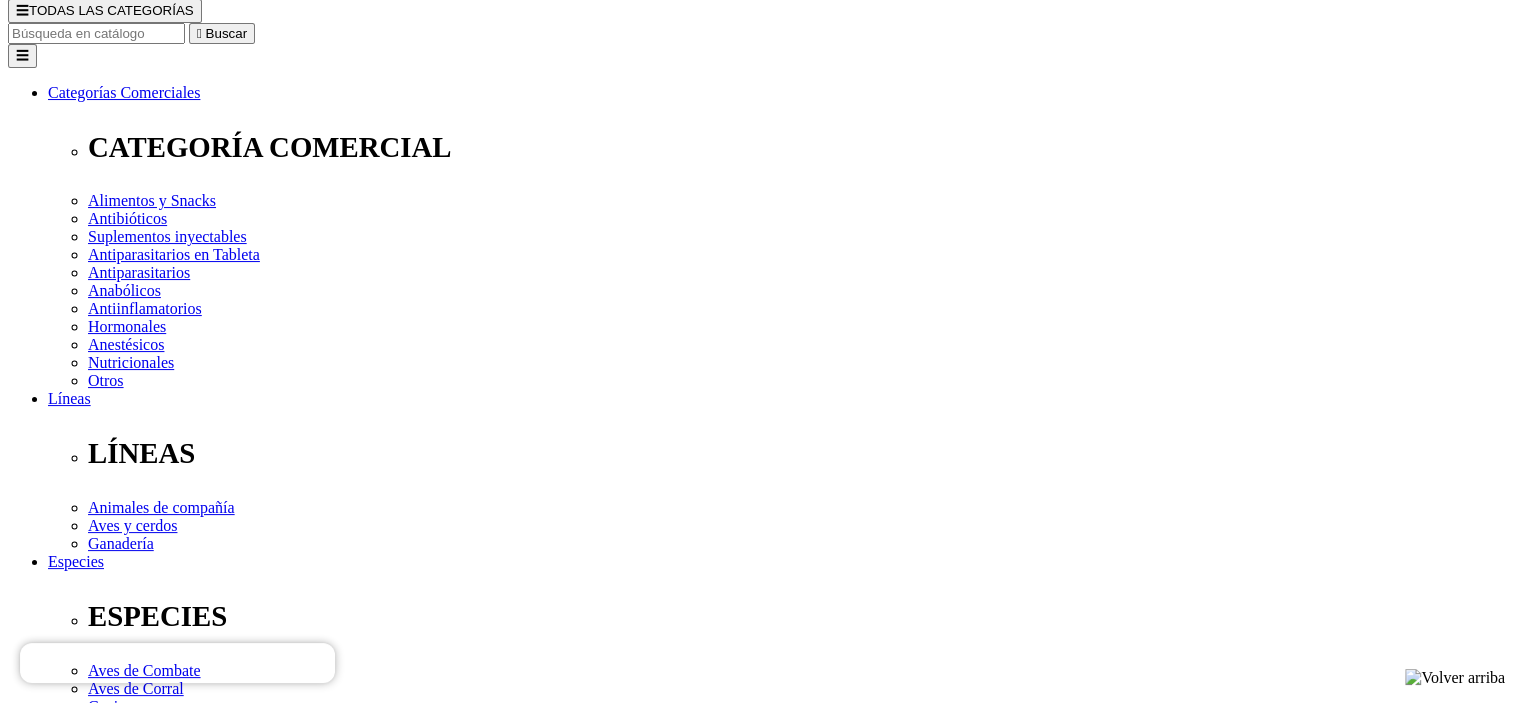 scroll, scrollTop: 400, scrollLeft: 0, axis: vertical 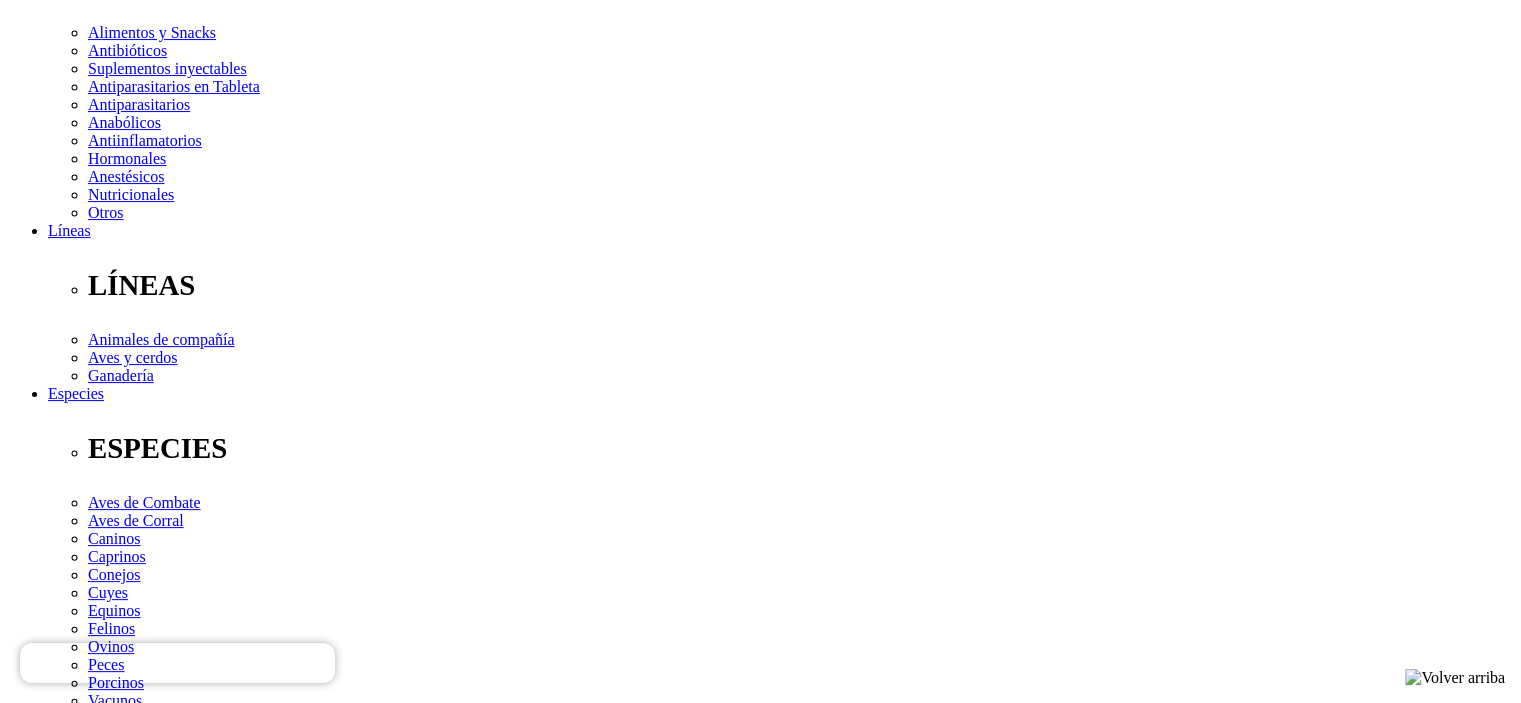 click at bounding box center [96, 2407] 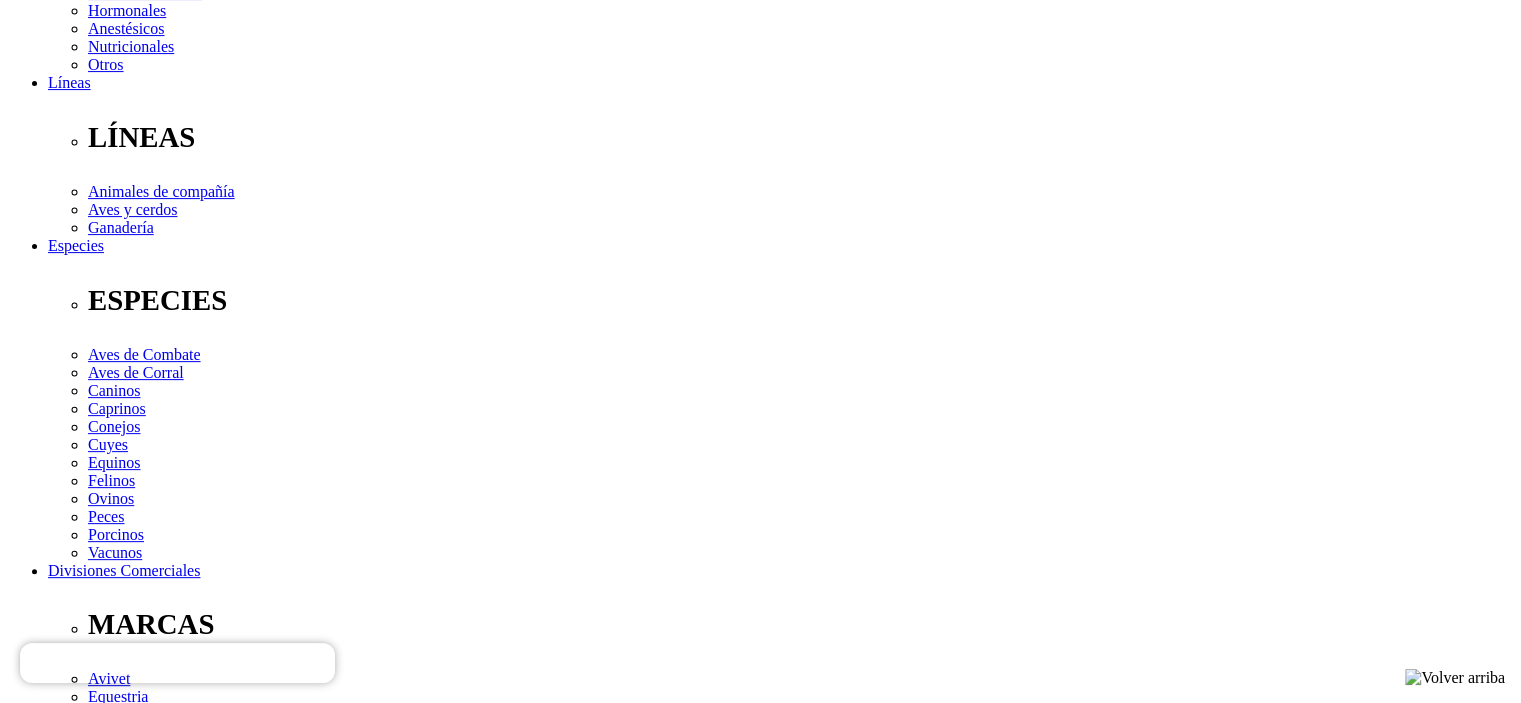 scroll, scrollTop: 576, scrollLeft: 0, axis: vertical 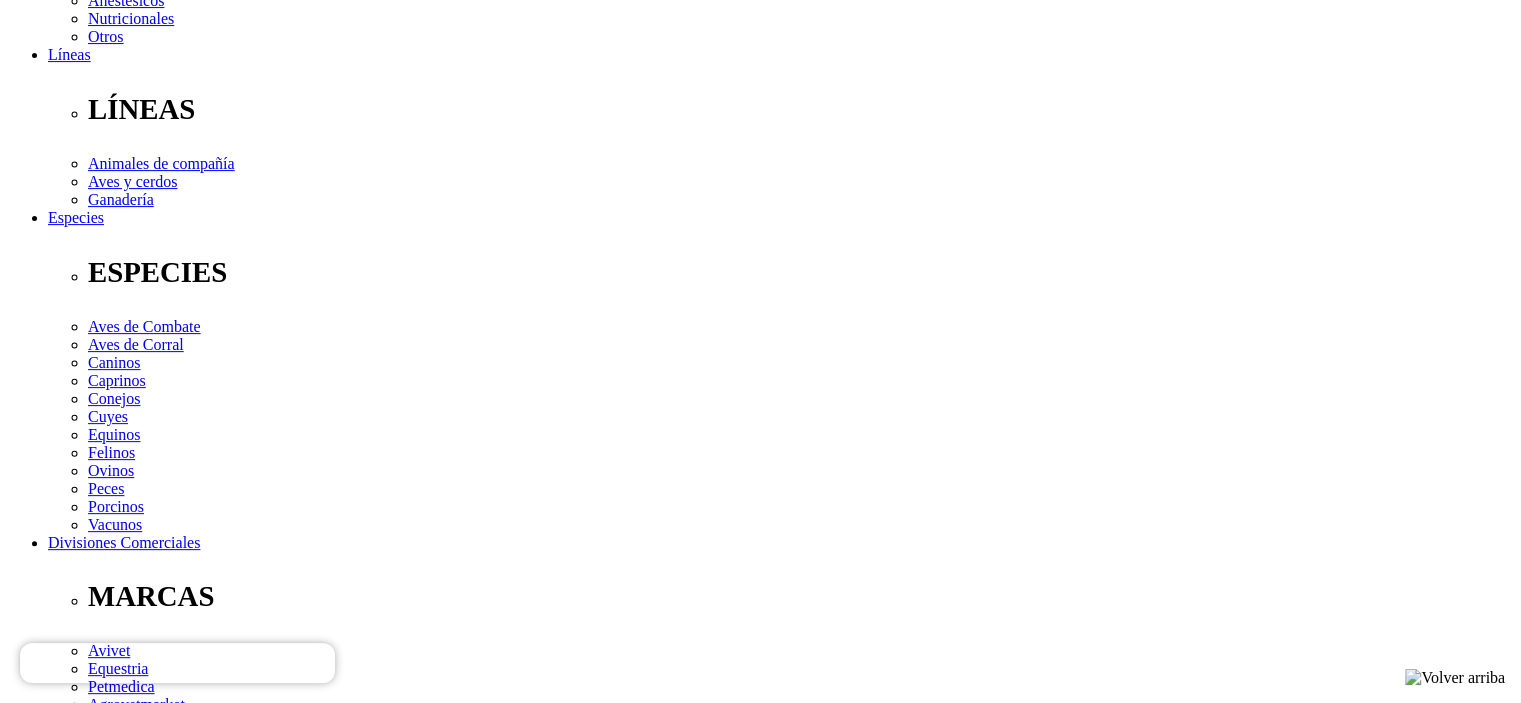 click on "Continuar" at bounding box center (45, 2316) 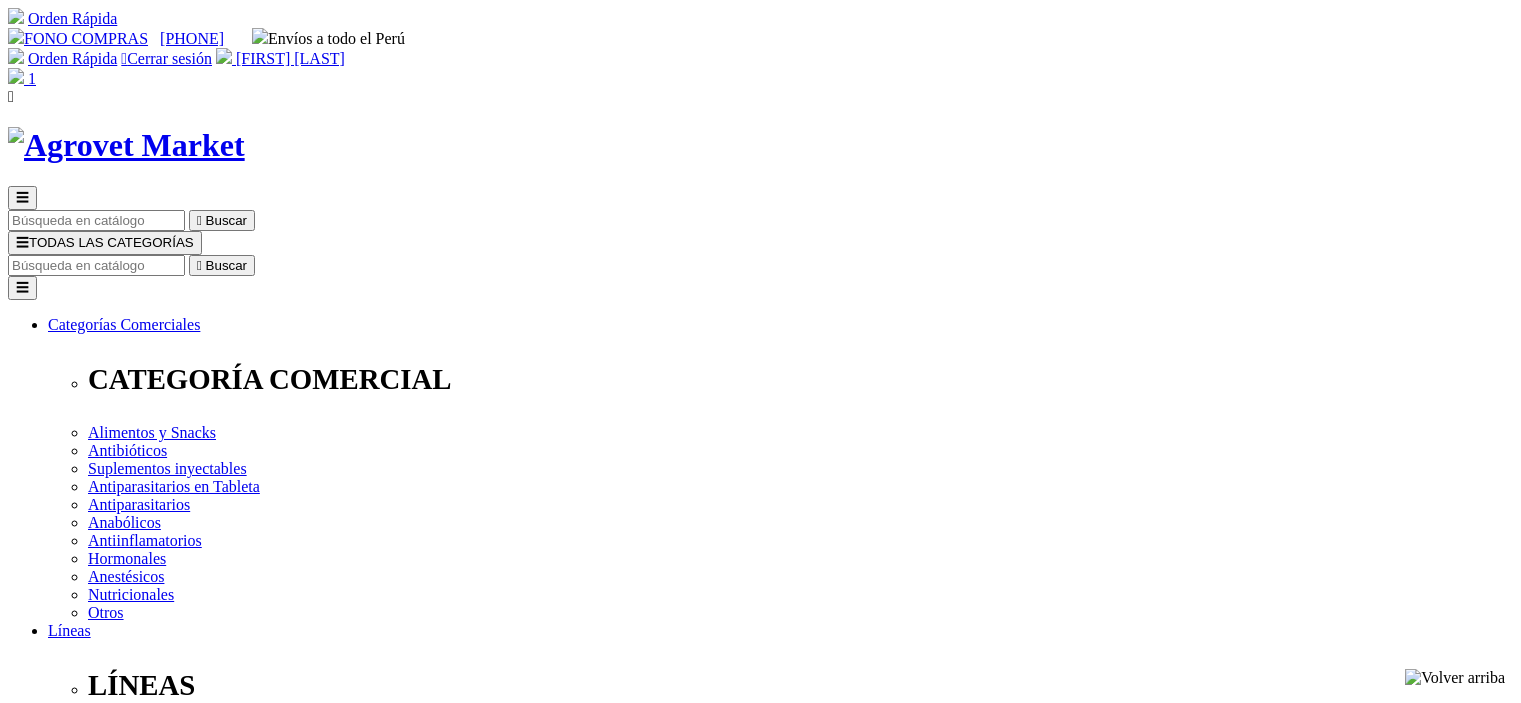 scroll, scrollTop: 0, scrollLeft: 0, axis: both 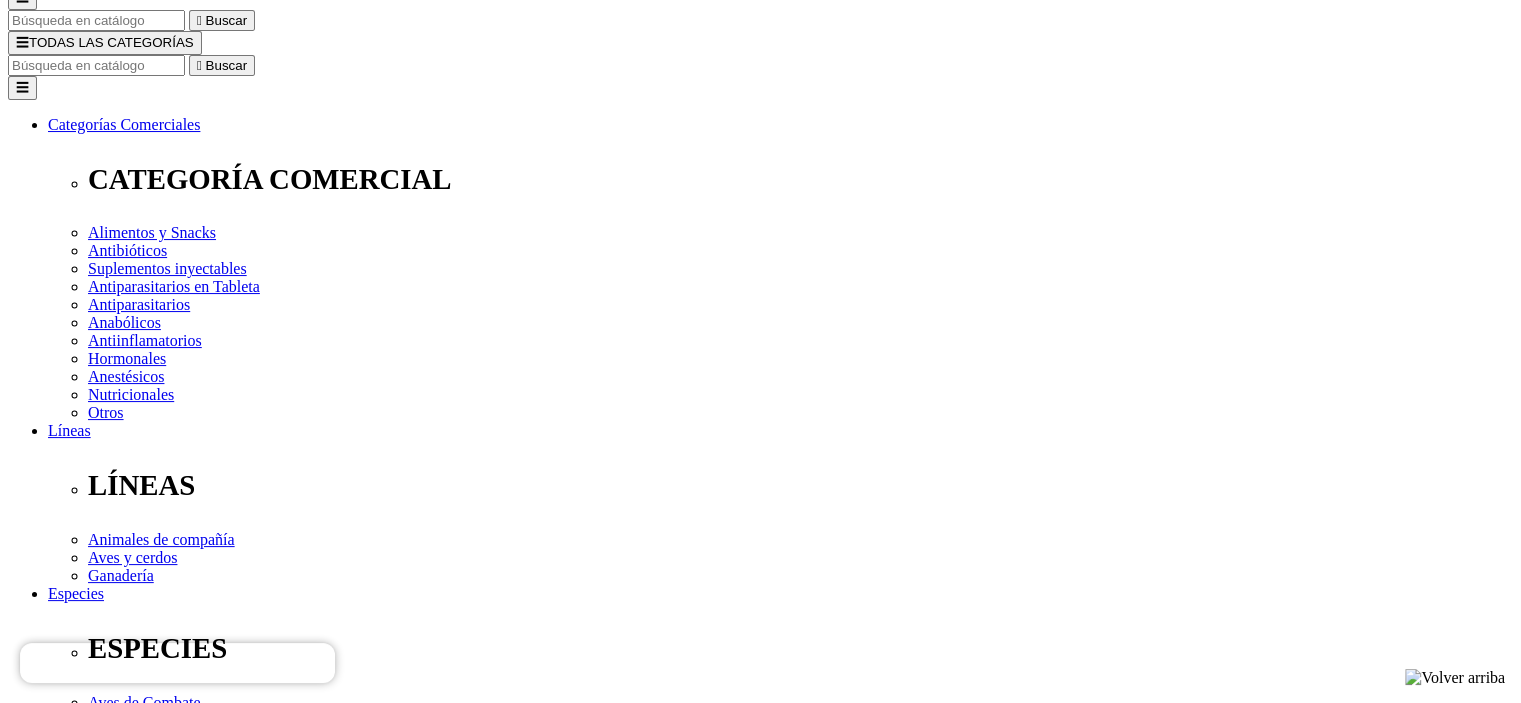 drag, startPoint x: 220, startPoint y: 432, endPoint x: 231, endPoint y: 442, distance: 14.866069 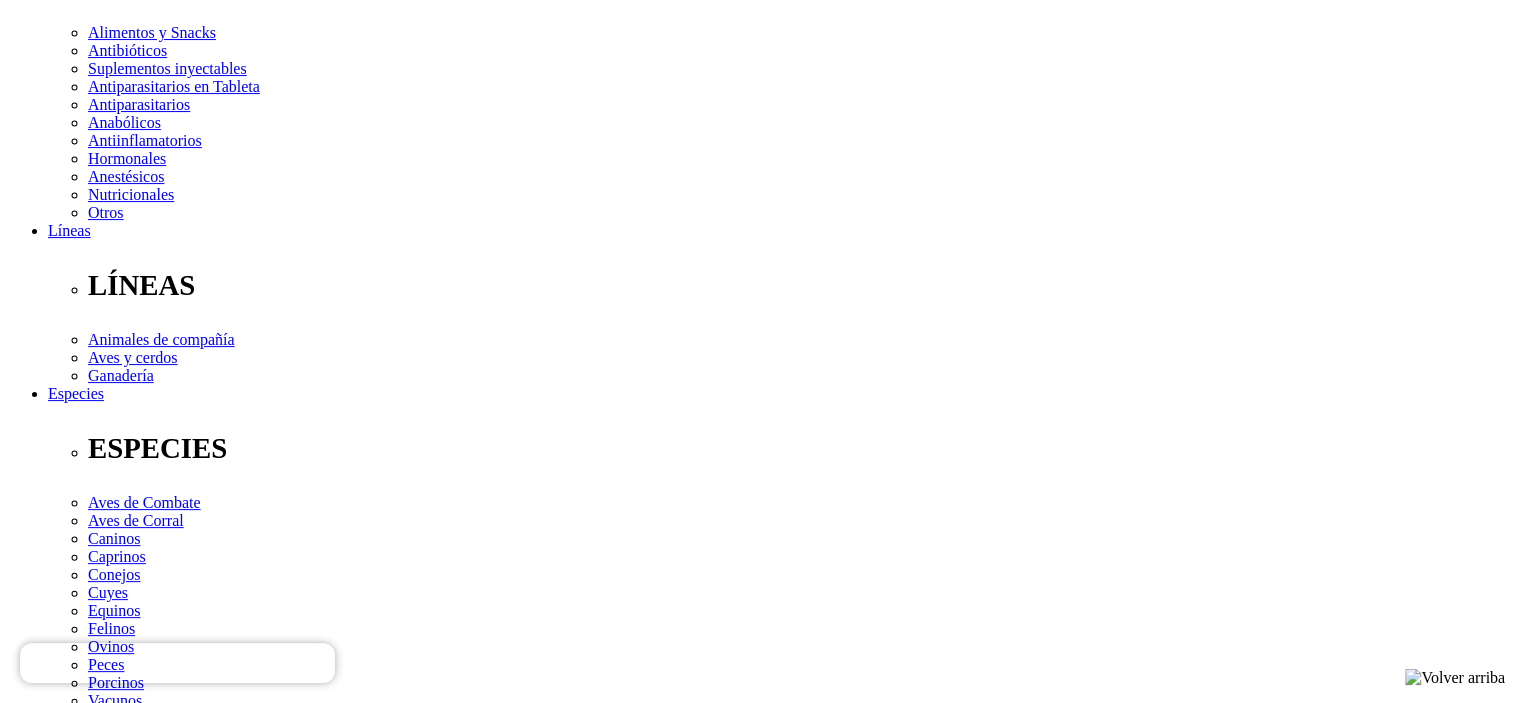 click on "Si desea dejarnos un comentario de su pedido (ejemplo: nombre de la persona que recibe el pedido), por favor, escríbalo a continuación." at bounding box center (438, 3053) 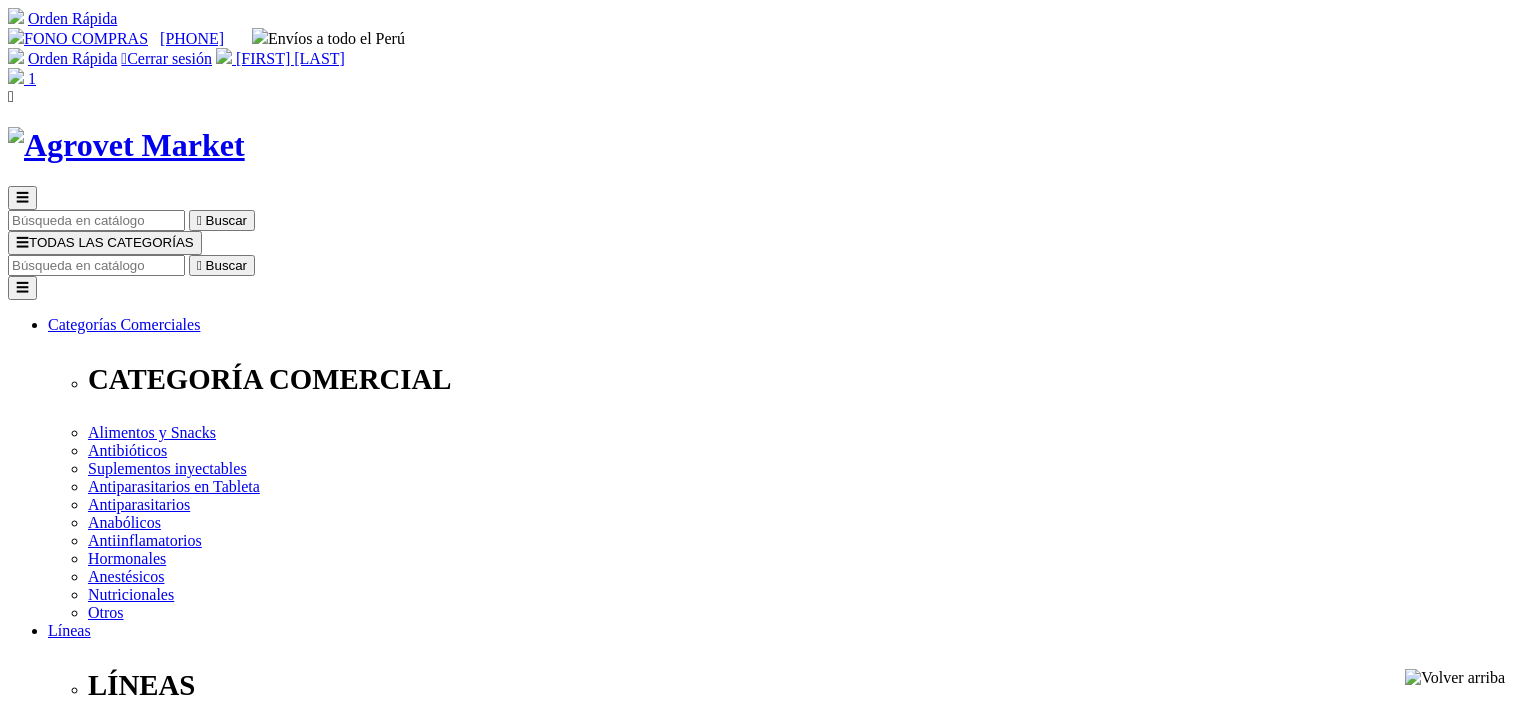 scroll, scrollTop: 0, scrollLeft: 0, axis: both 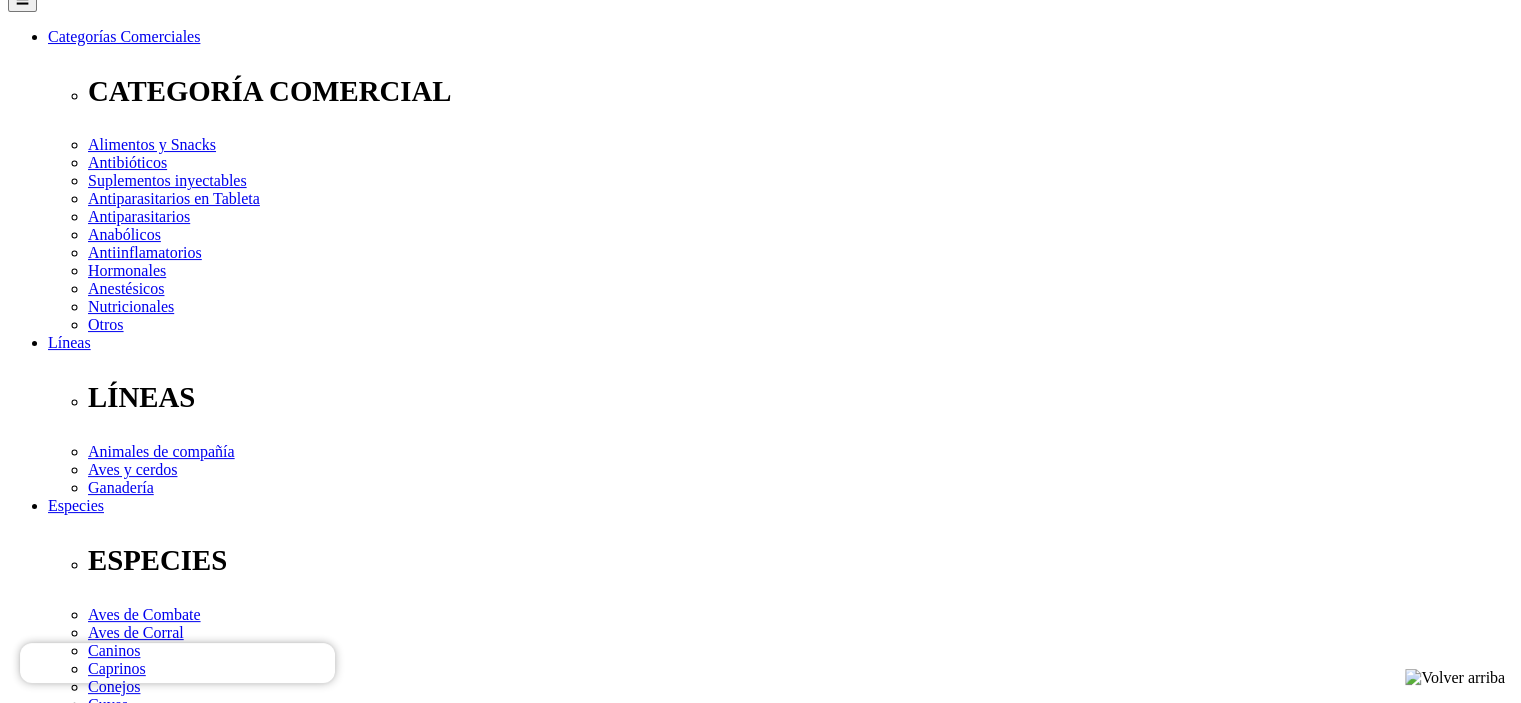 click on "COMPRA1" at bounding box center (86, 3832) 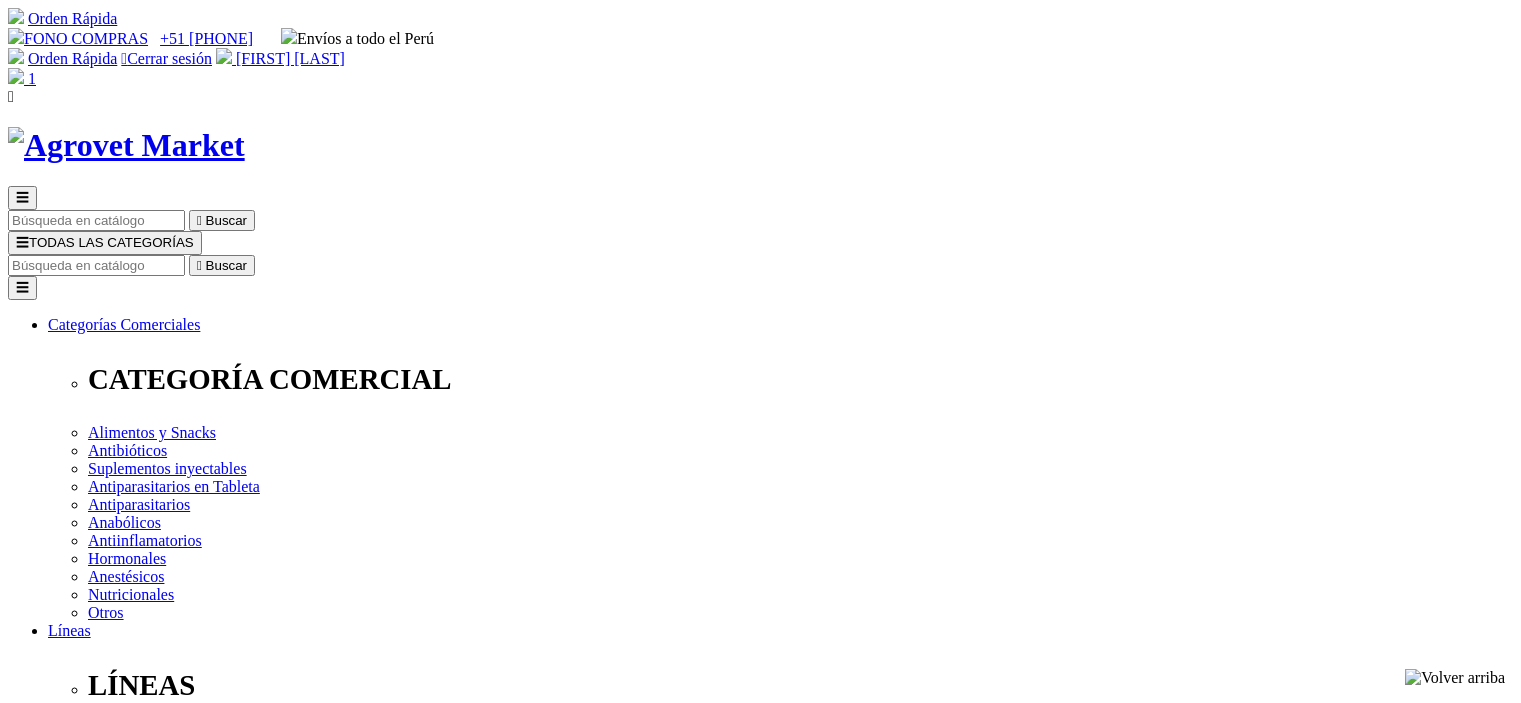 scroll, scrollTop: 0, scrollLeft: 0, axis: both 